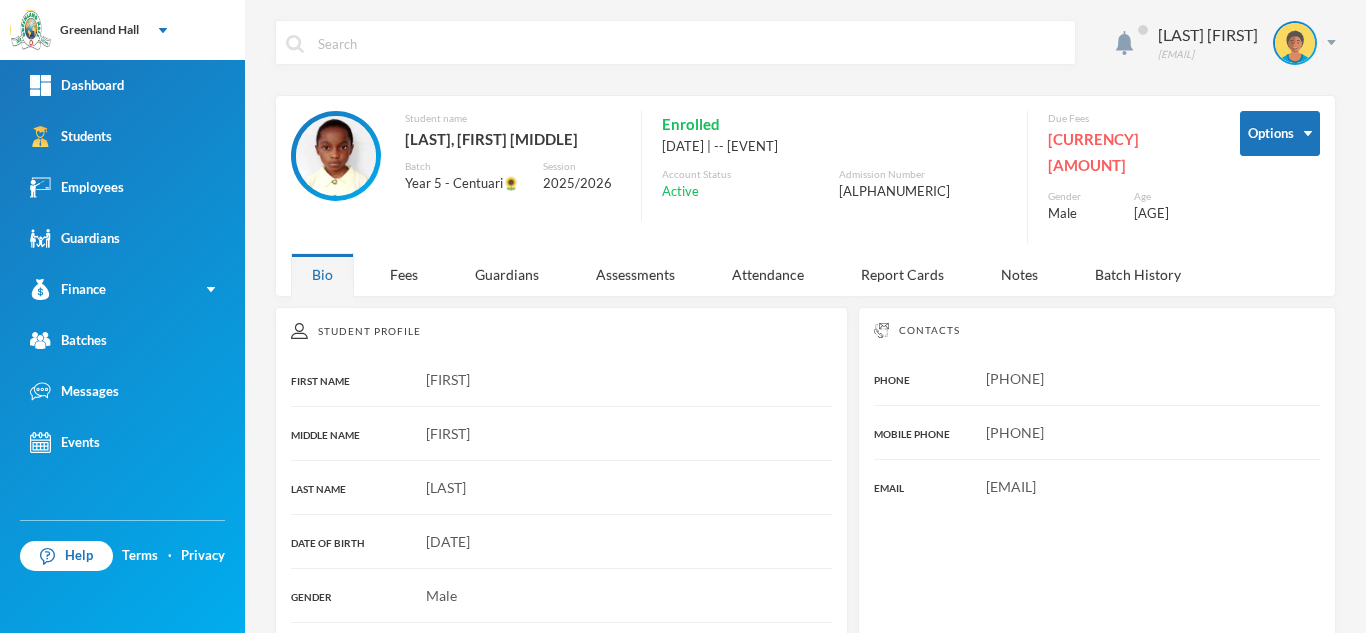 scroll, scrollTop: 0, scrollLeft: 0, axis: both 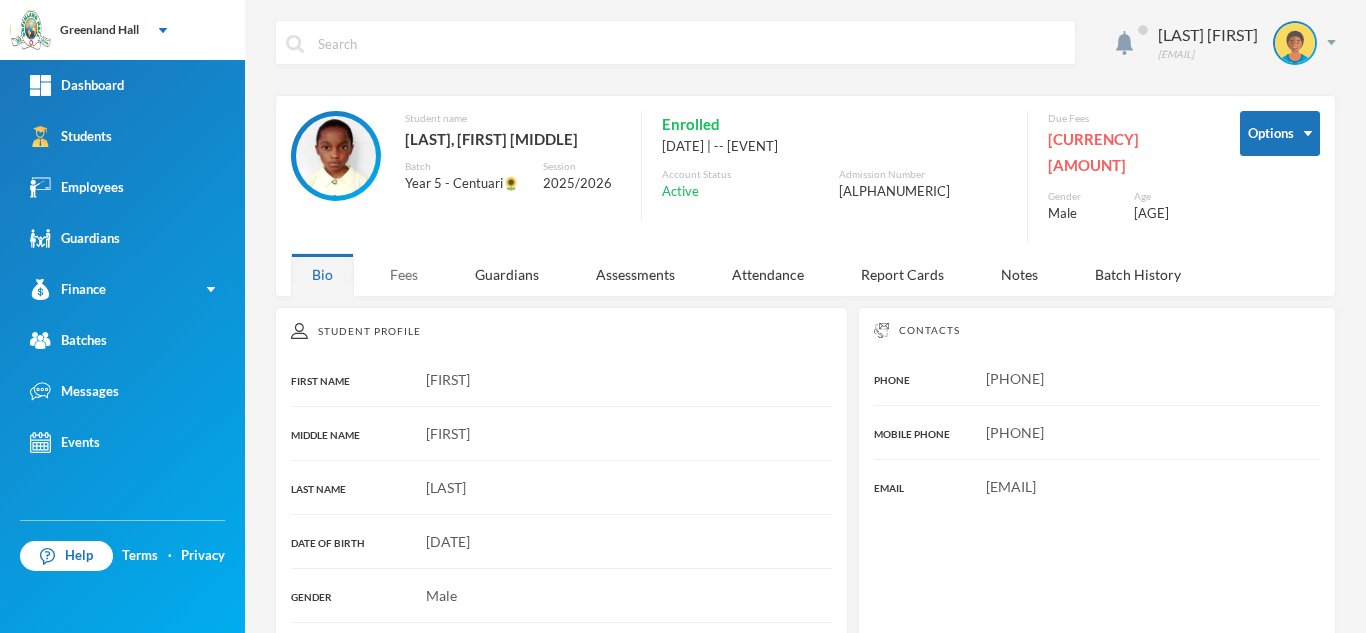 click on "Fees" at bounding box center [404, 274] 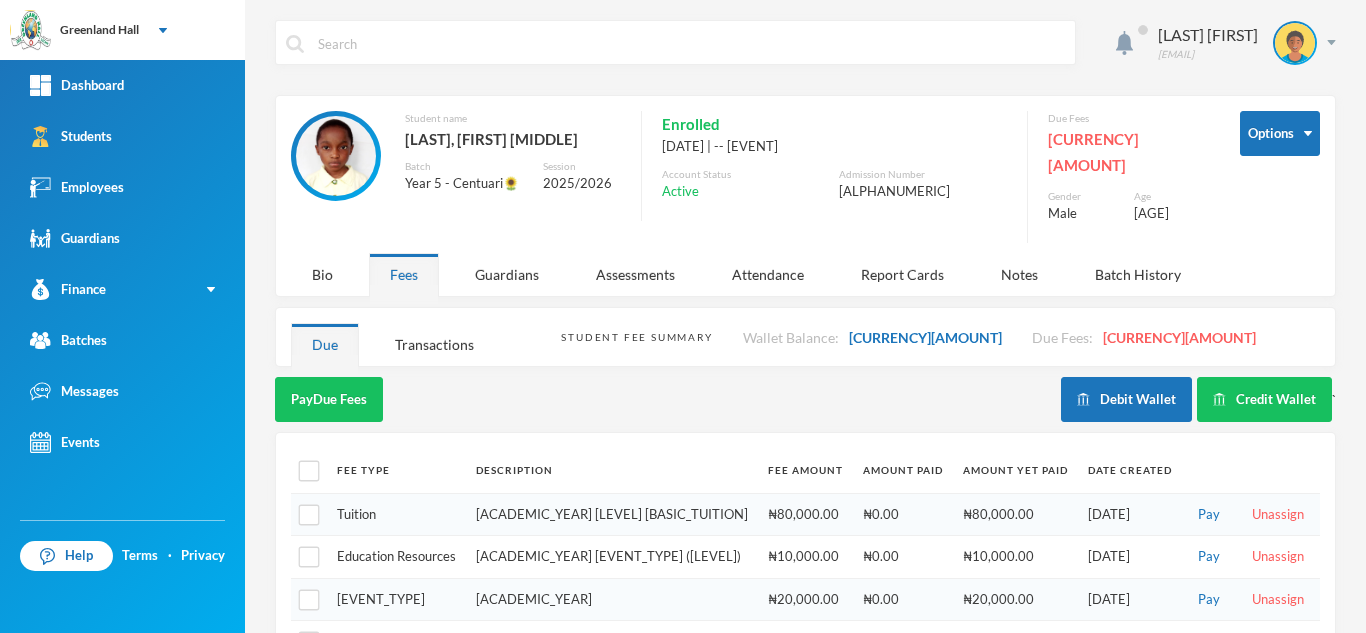 scroll, scrollTop: 146, scrollLeft: 0, axis: vertical 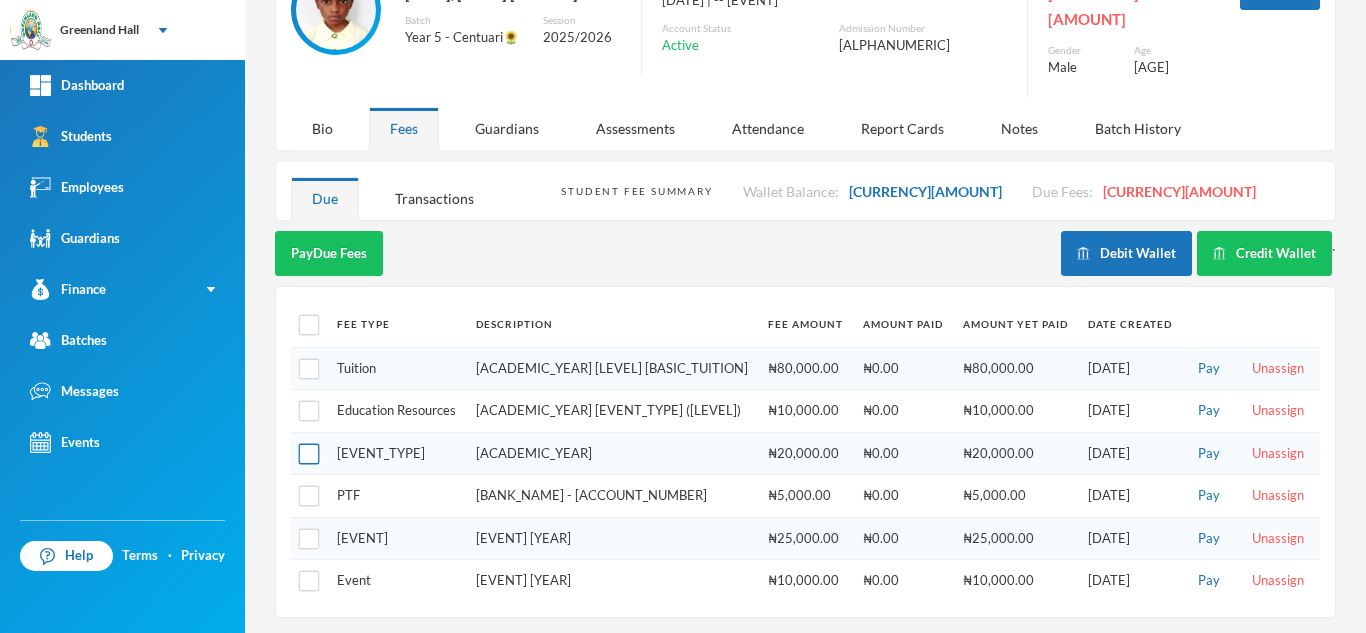 click at bounding box center (309, 453) 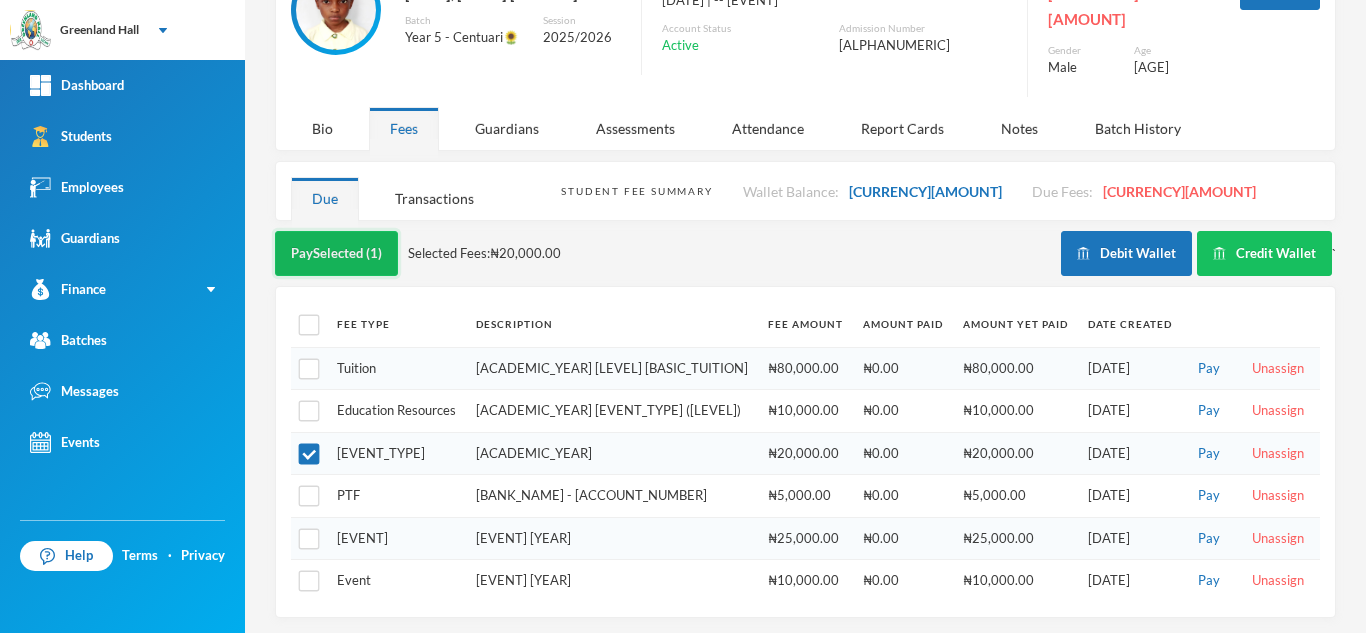 click on "Pay  Selected (1)" at bounding box center [336, 253] 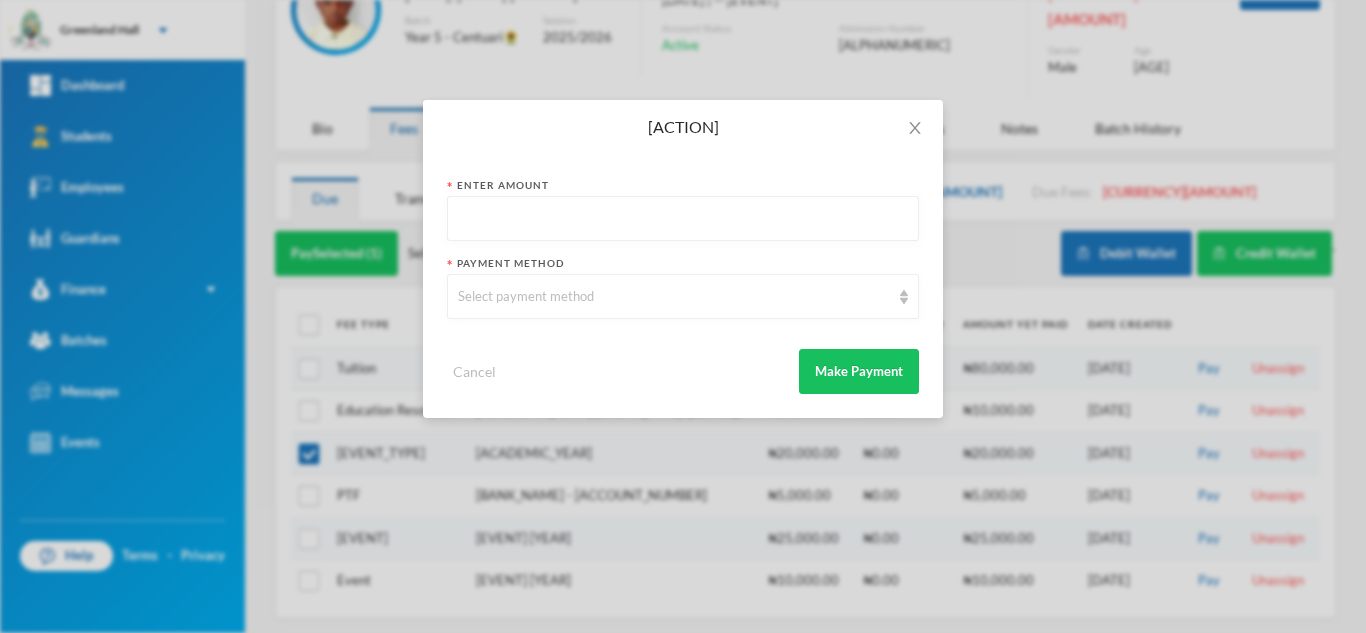 click at bounding box center [683, 219] 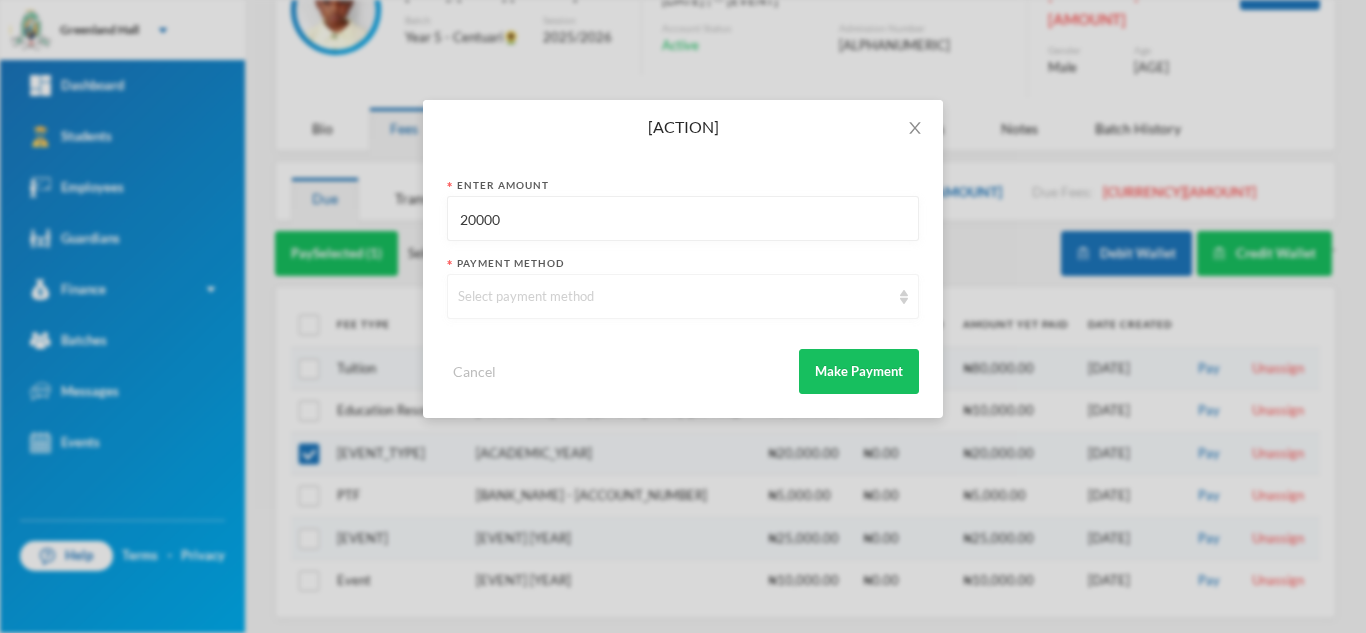 type on "20000" 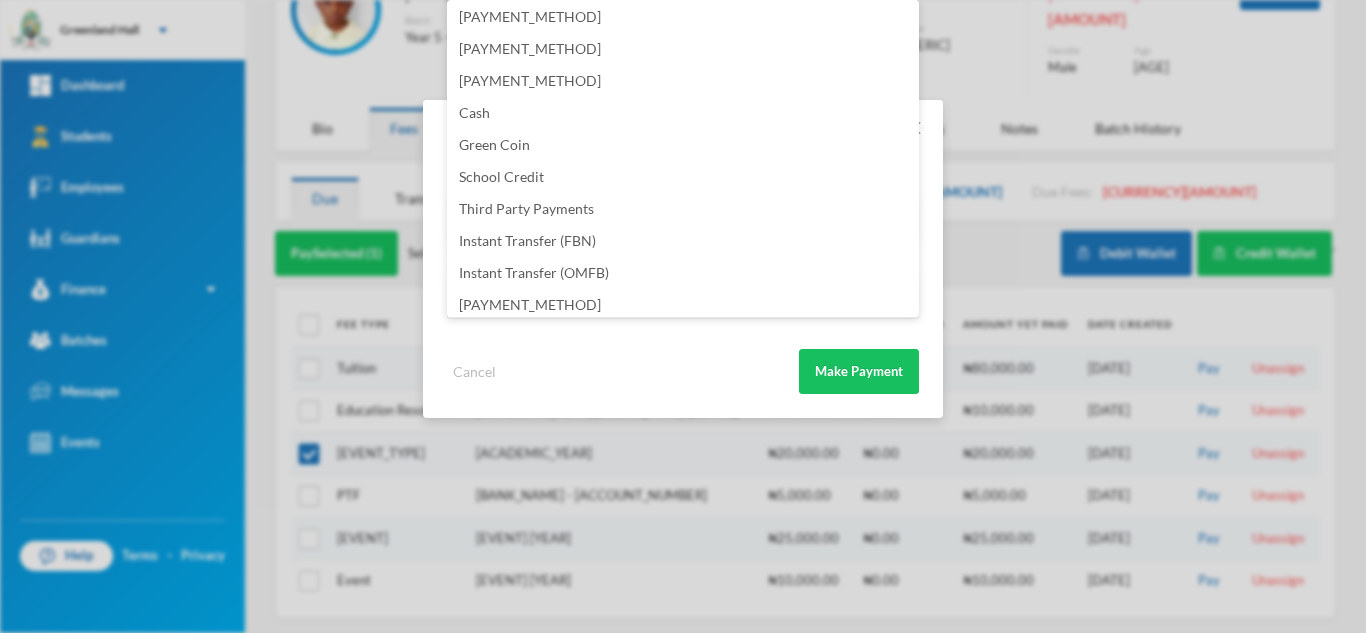 scroll, scrollTop: 235, scrollLeft: 0, axis: vertical 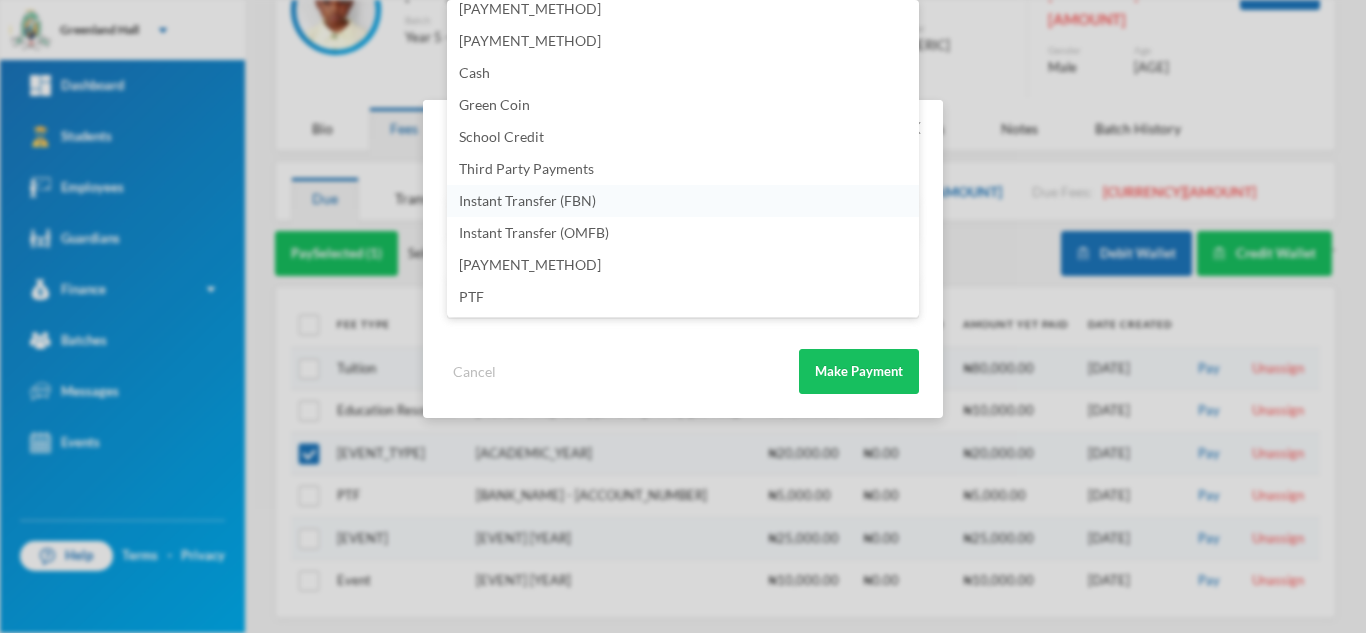click on "Instant Transfer (FBN)" at bounding box center [683, 201] 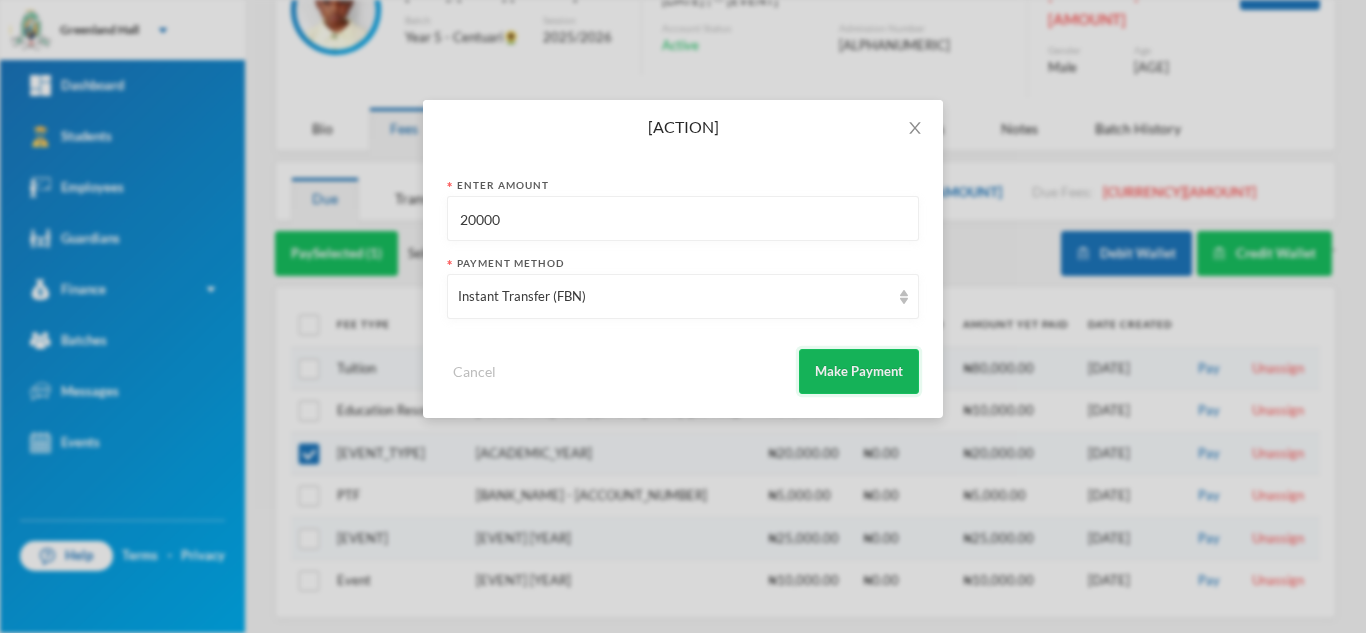 click on "Make Payment" at bounding box center (859, 371) 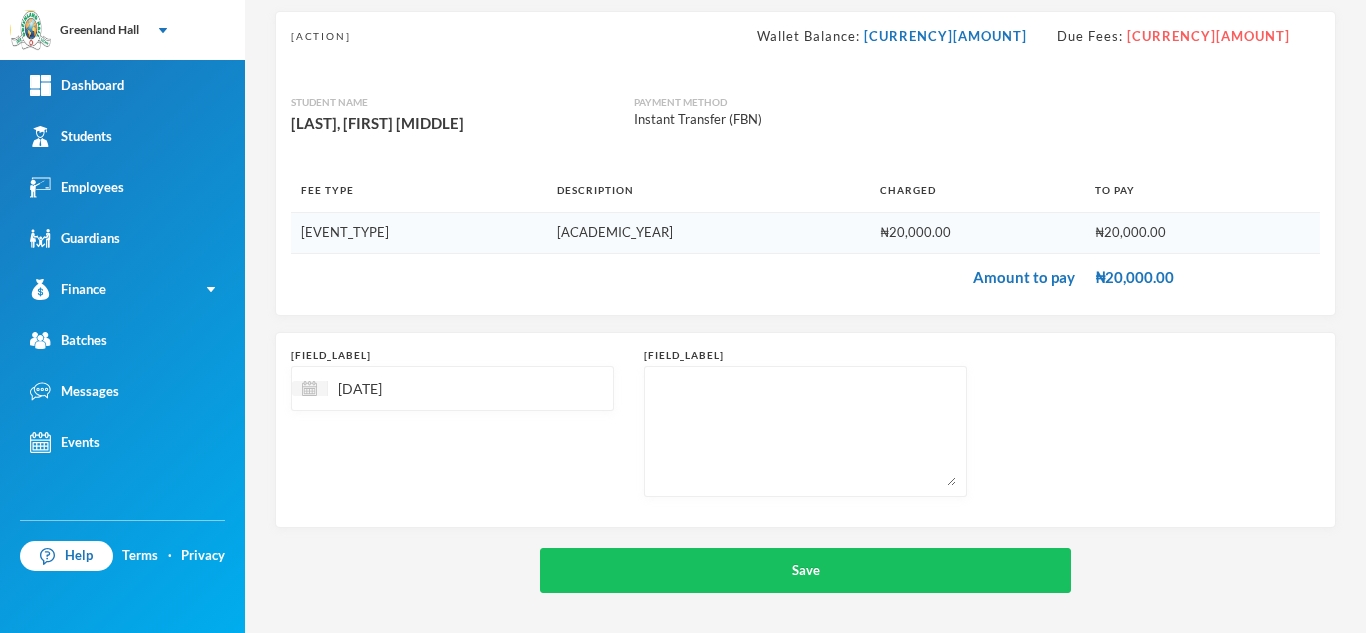 scroll, scrollTop: 128, scrollLeft: 0, axis: vertical 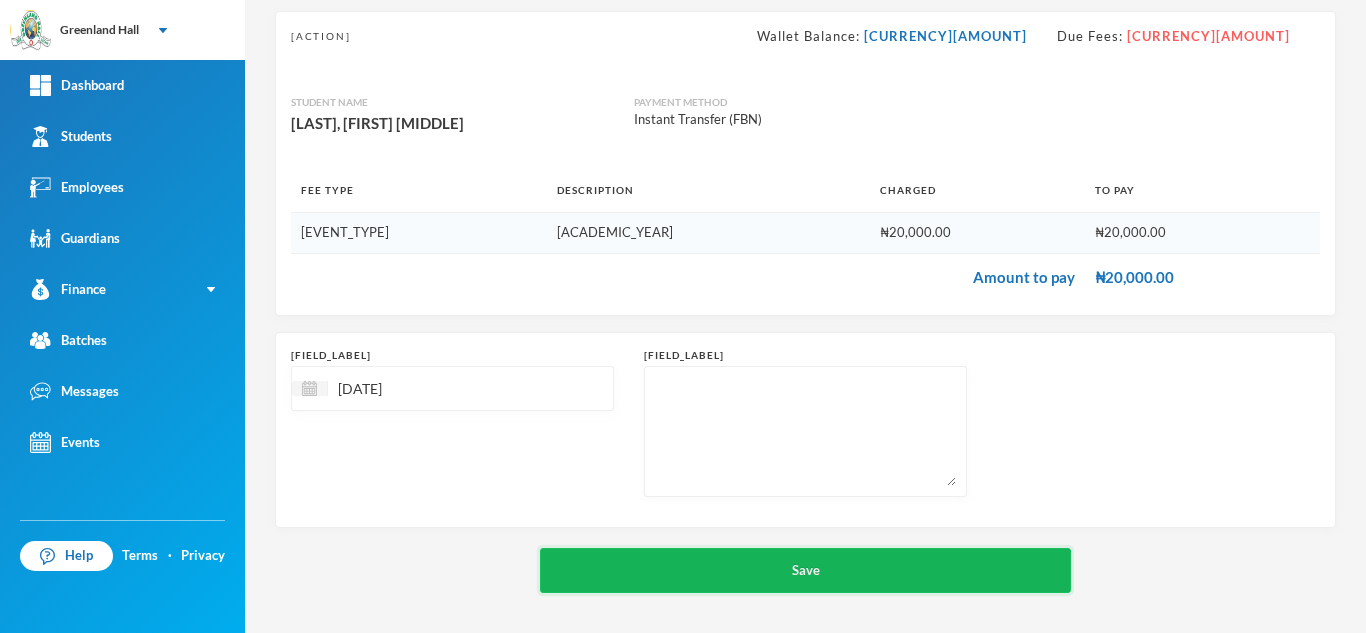 click on "Save" at bounding box center [805, 570] 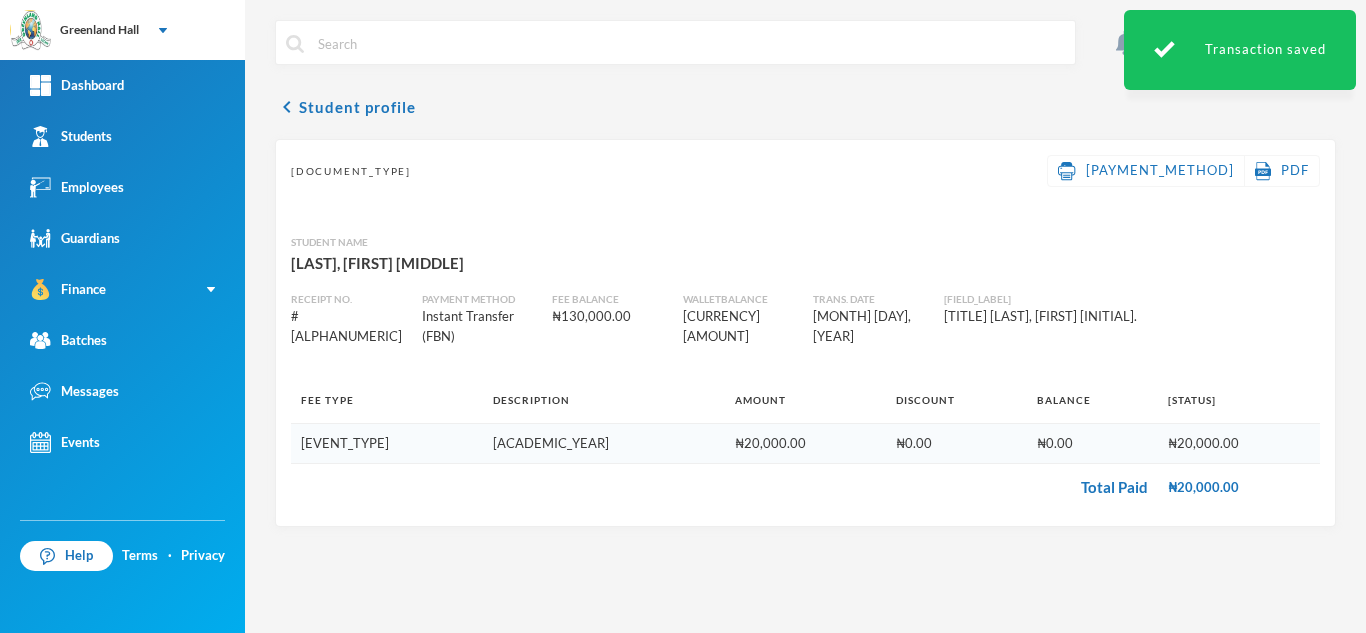 scroll, scrollTop: 0, scrollLeft: 0, axis: both 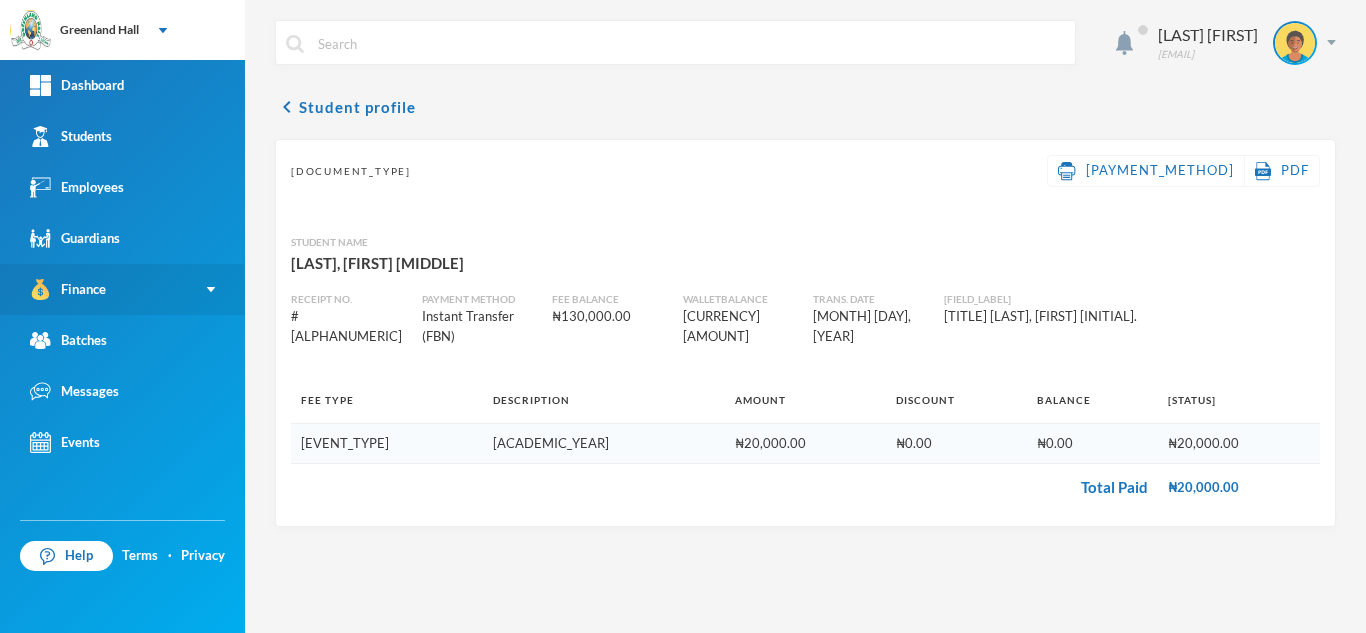click on "Finance" at bounding box center [68, 289] 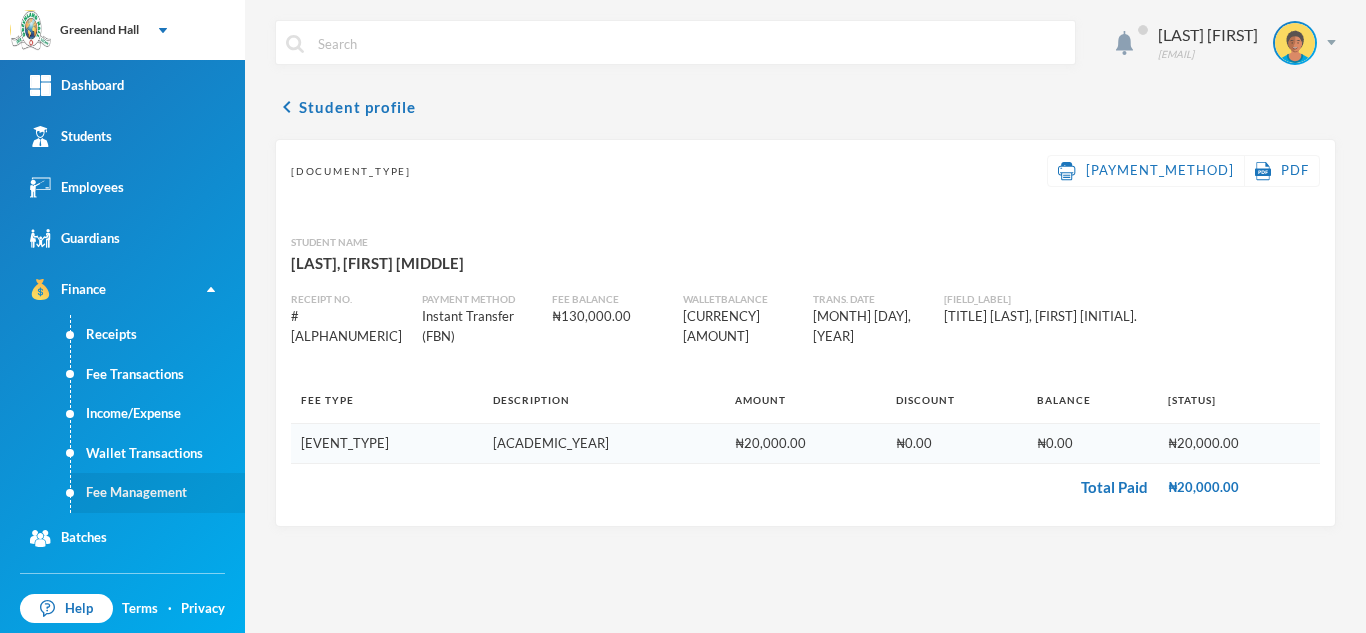 click on "Fee Management" at bounding box center [158, 493] 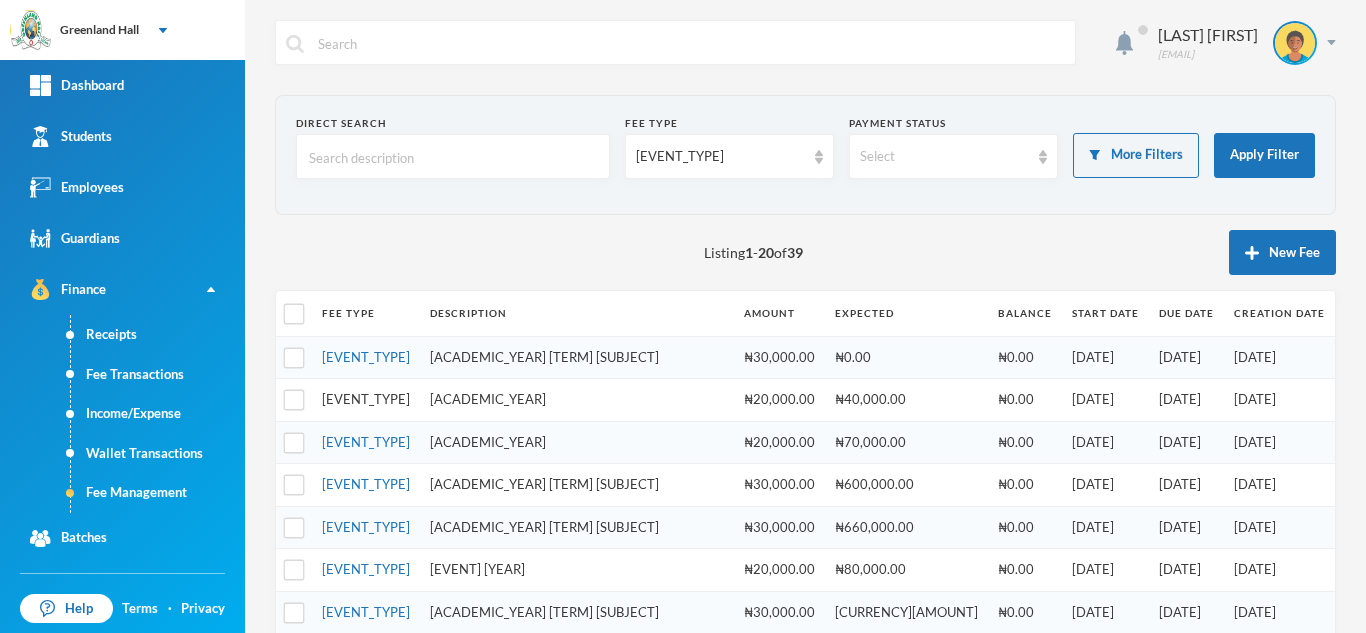 click on "[EVENT_TYPE]" at bounding box center (366, 399) 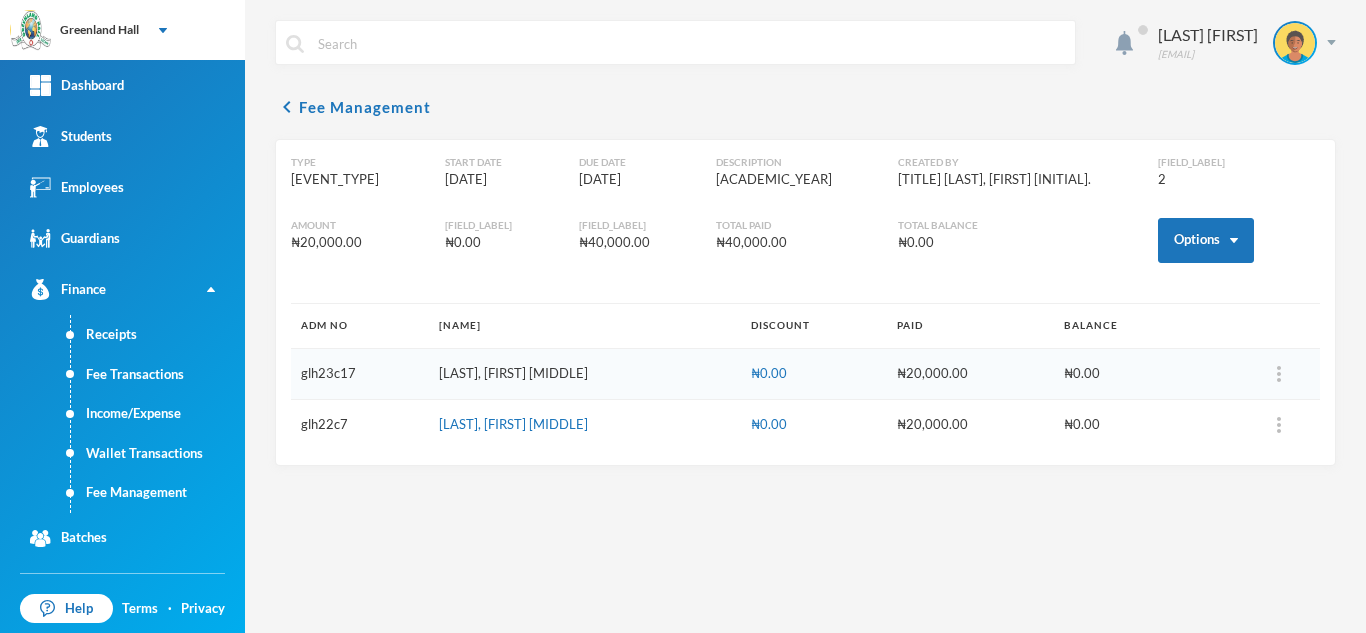 drag, startPoint x: 625, startPoint y: 363, endPoint x: 432, endPoint y: 376, distance: 193.43733 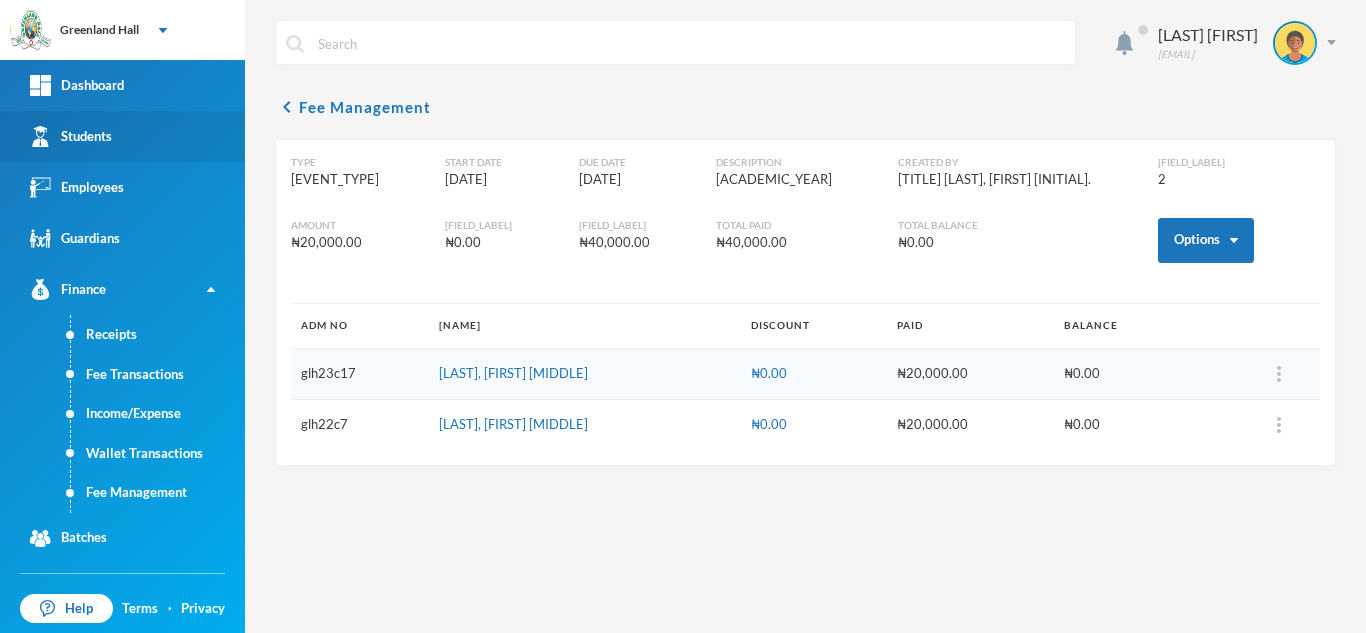 click on "Students" at bounding box center (122, 136) 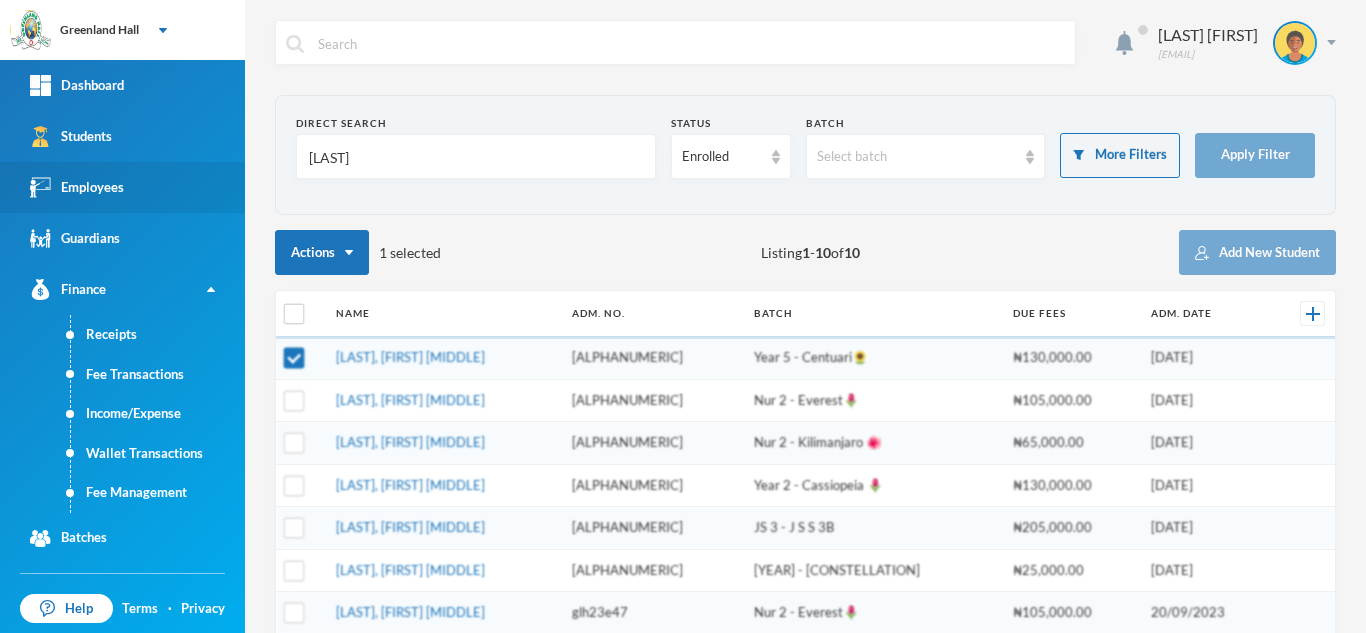 drag, startPoint x: 381, startPoint y: 166, endPoint x: 156, endPoint y: 189, distance: 226.1725 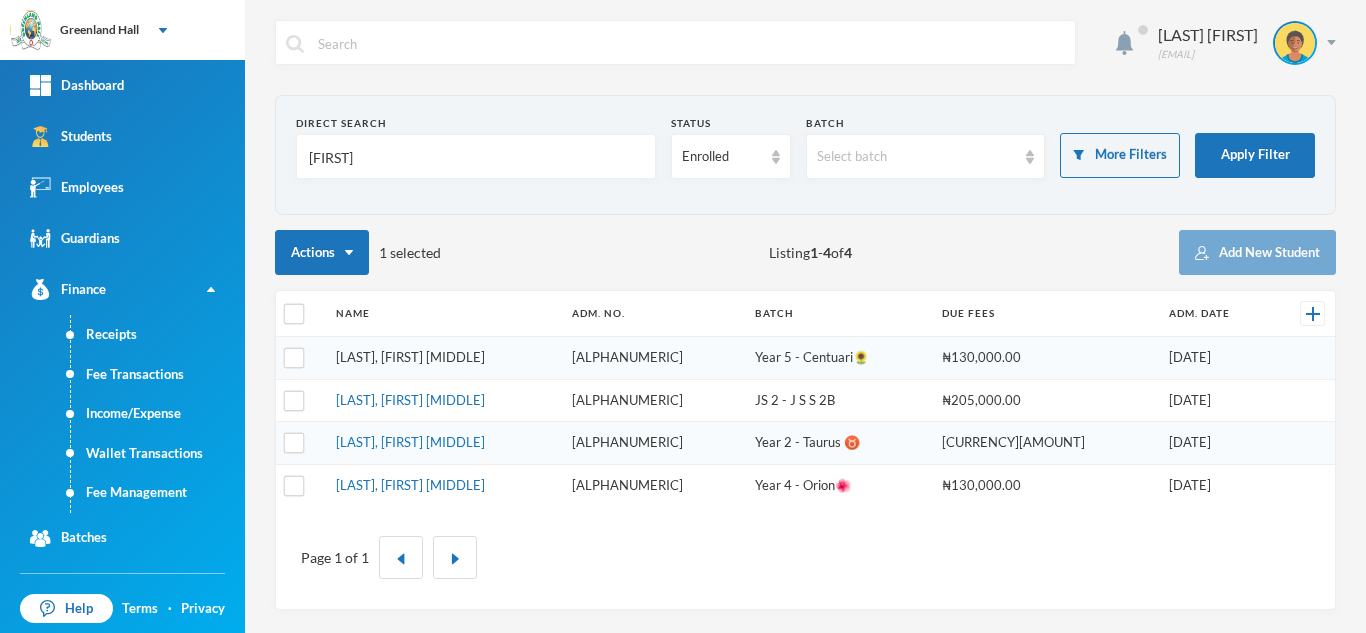 type on "[FIRST]" 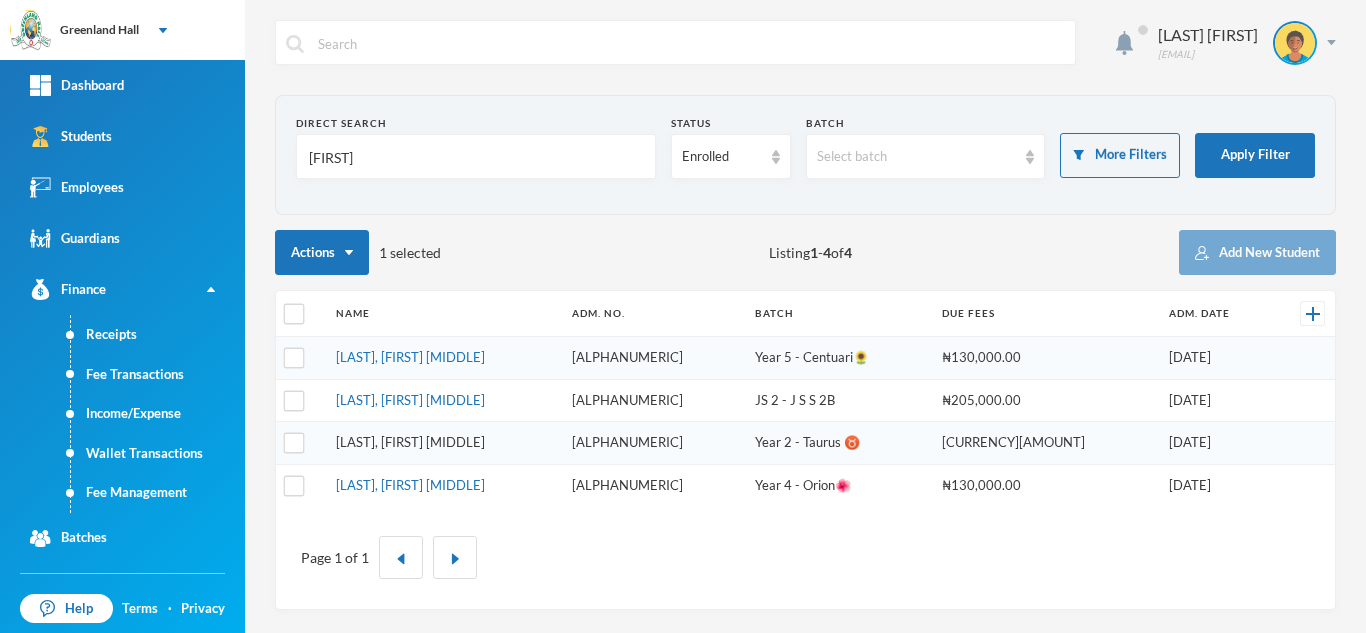 click on "[LAST], [FIRST] [MIDDLE]" at bounding box center (410, 442) 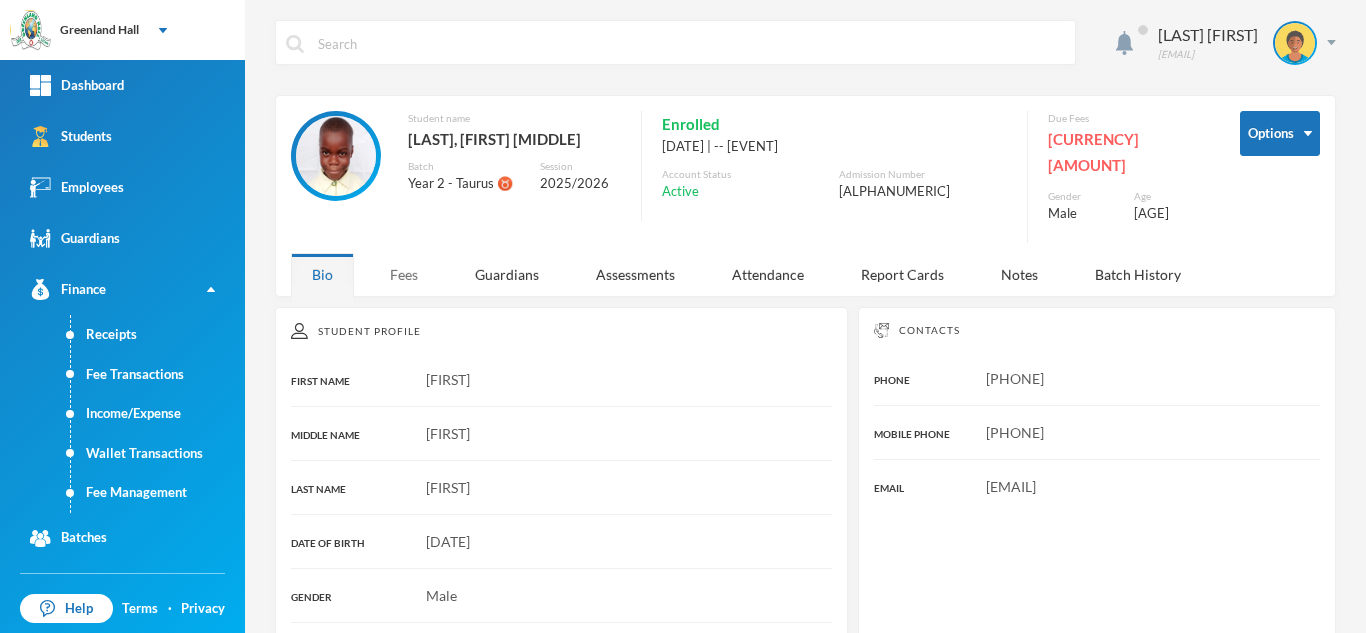 click on "Fees" at bounding box center (404, 274) 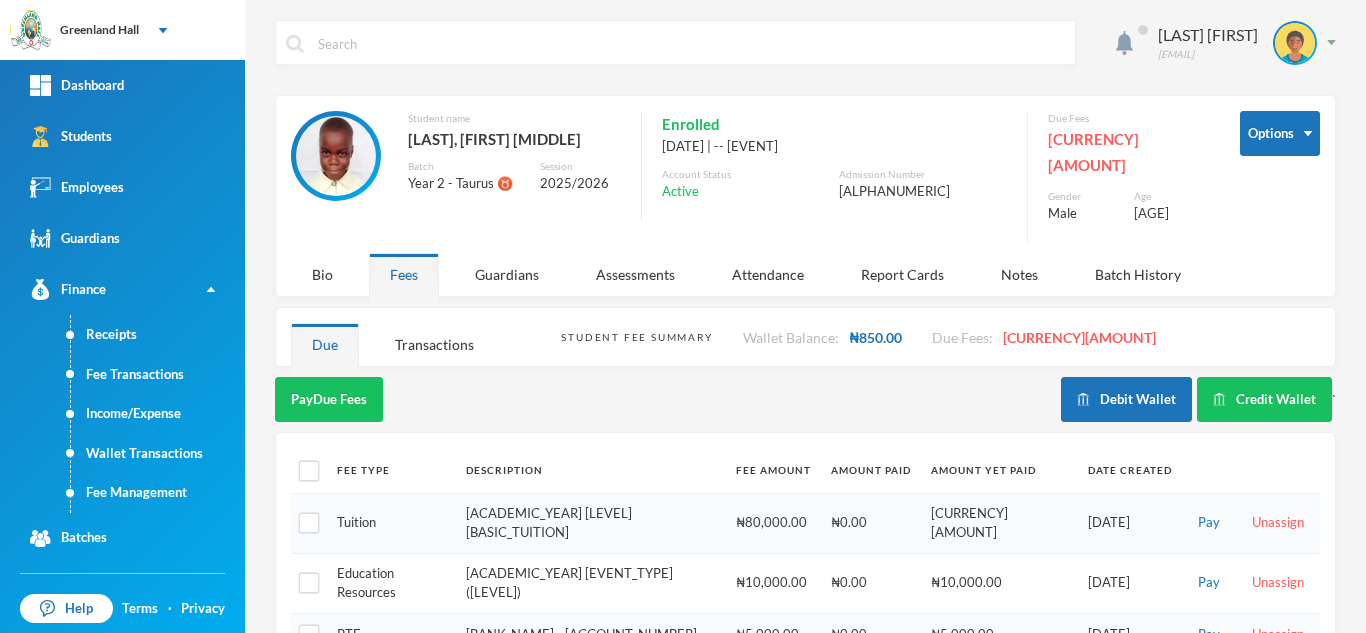 scroll, scrollTop: 104, scrollLeft: 0, axis: vertical 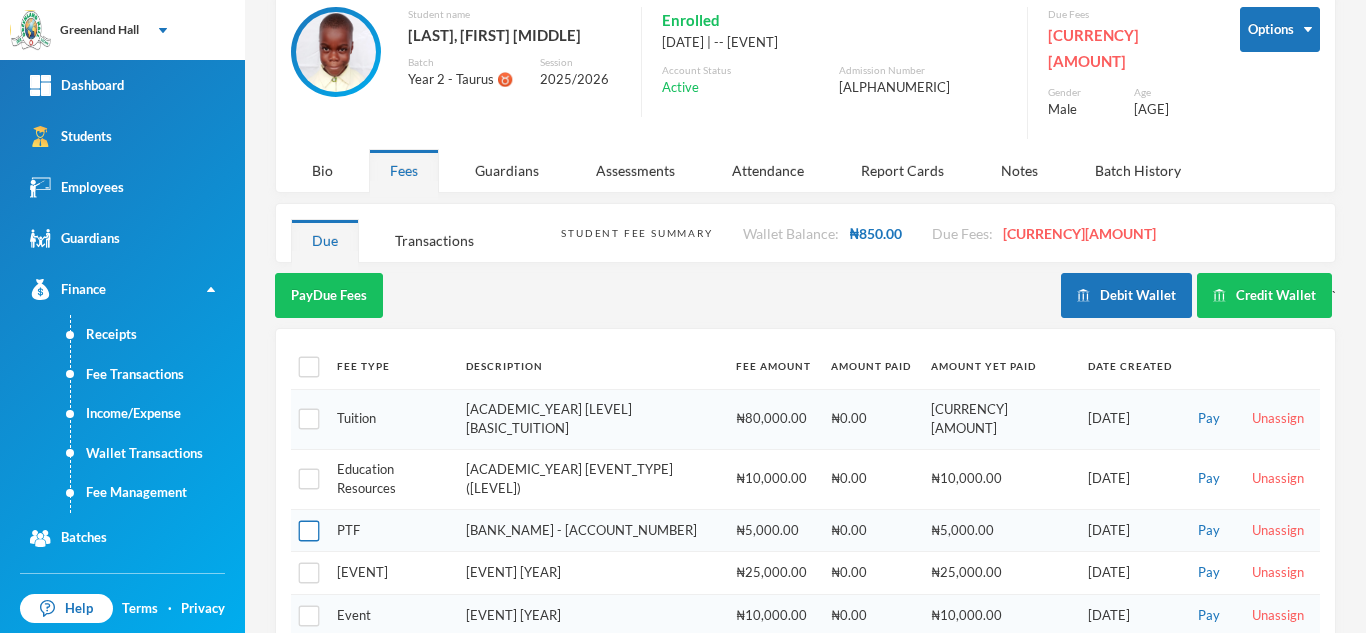 click at bounding box center (309, 530) 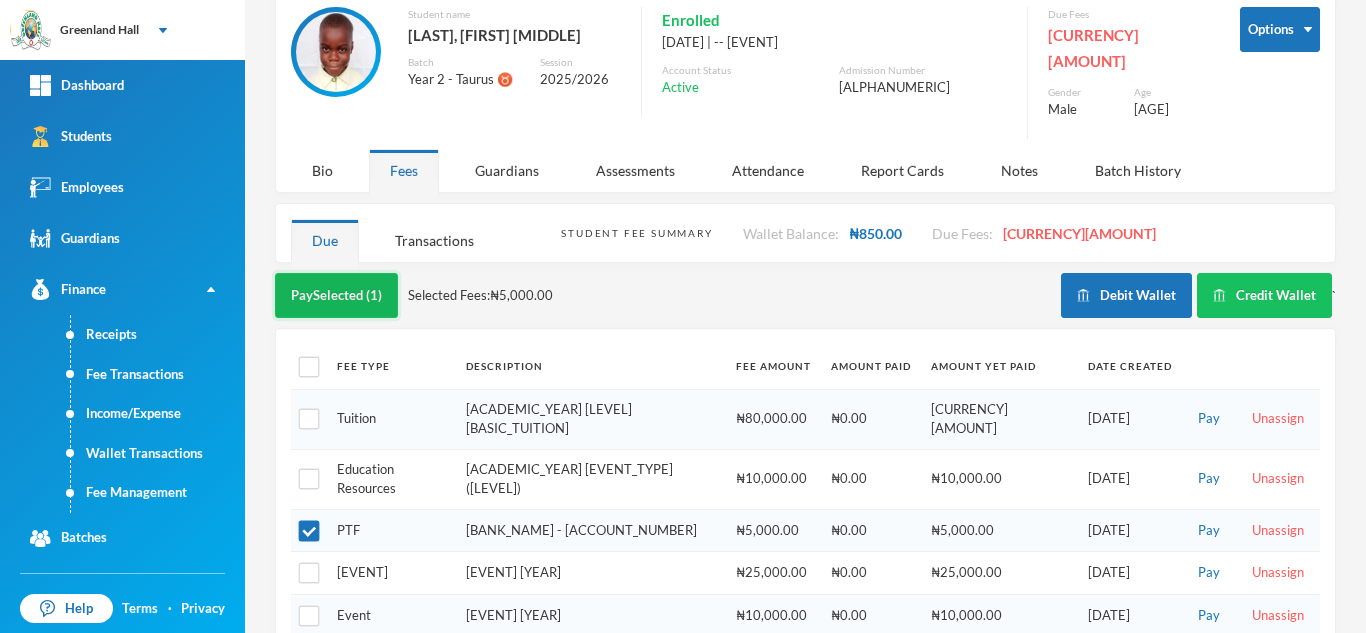 click on "Pay  Selected (1)" at bounding box center (336, 295) 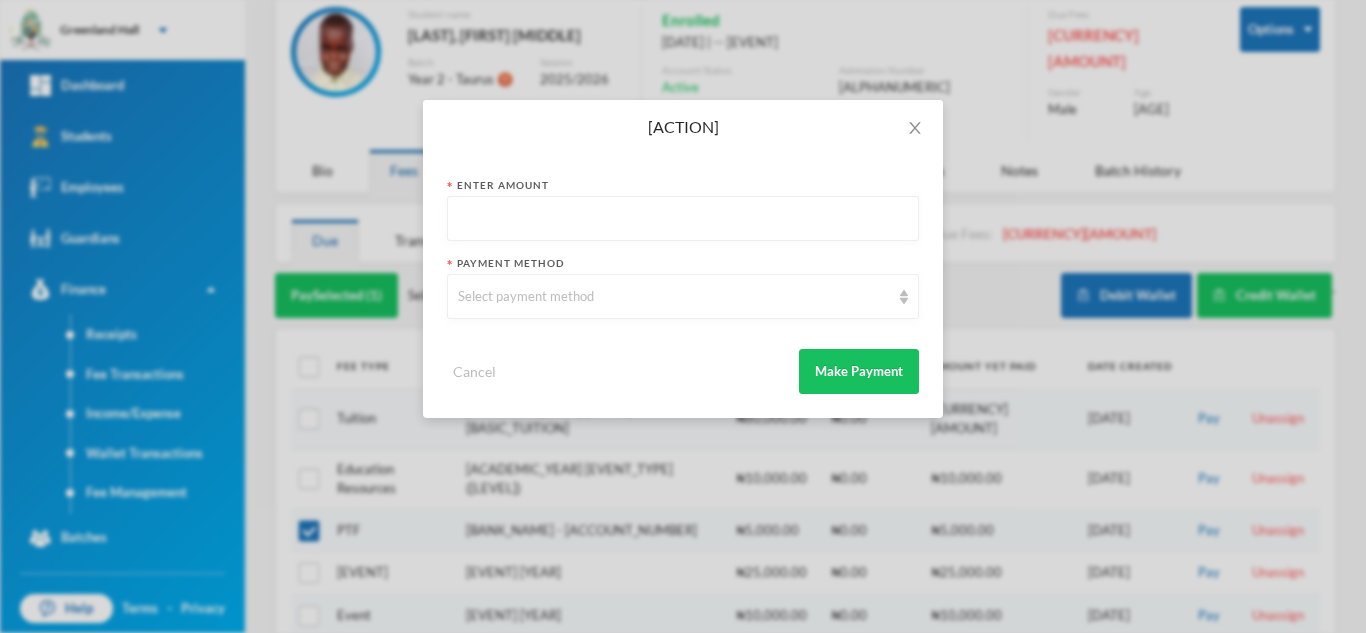 click at bounding box center [683, 219] 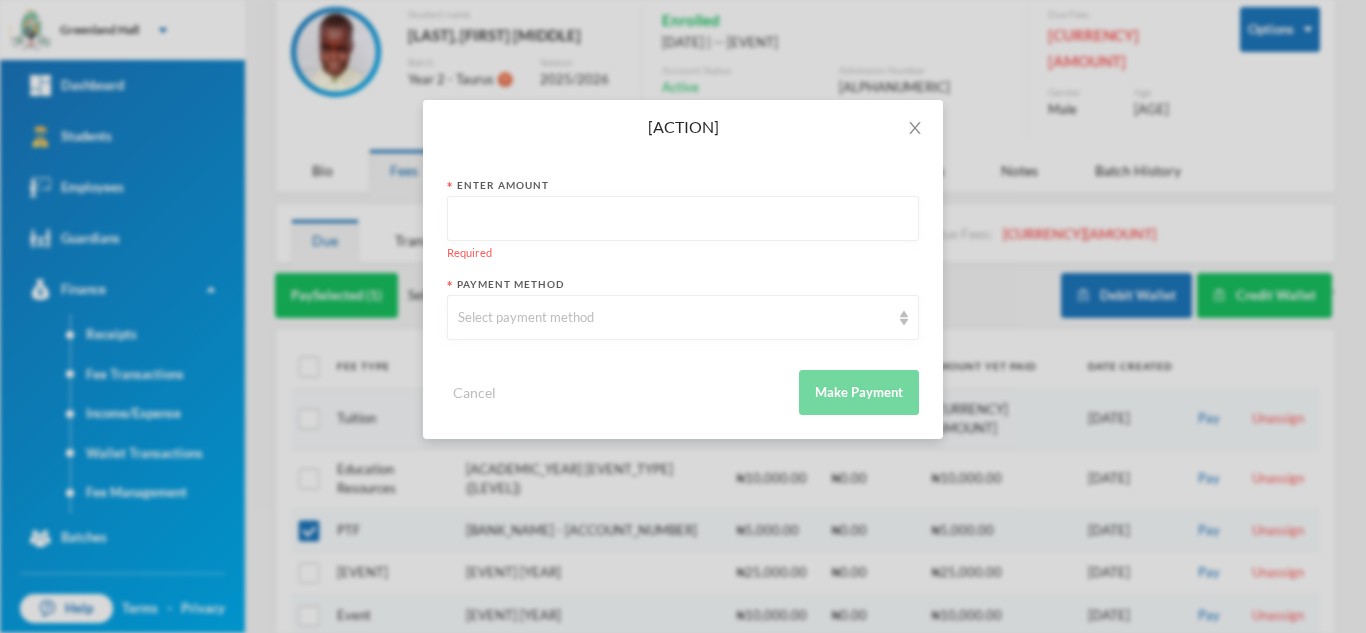 type on "R" 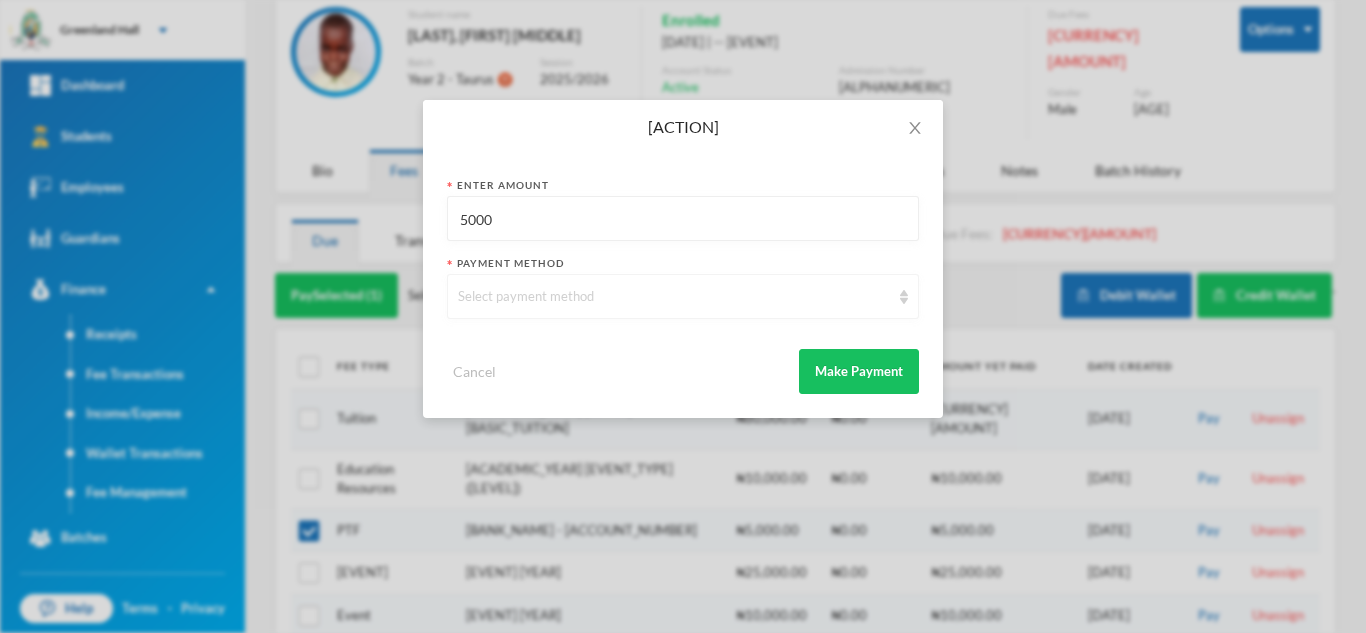 type on "5000" 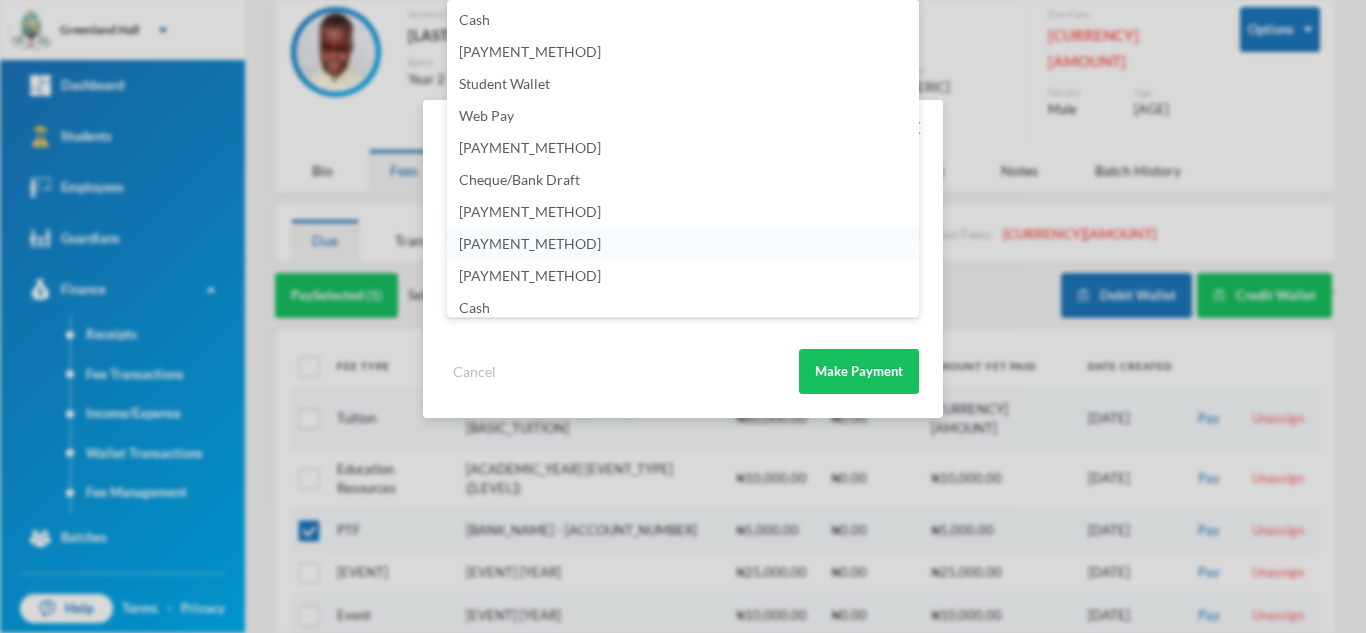 click on "[PAYMENT_METHOD]" at bounding box center (683, 244) 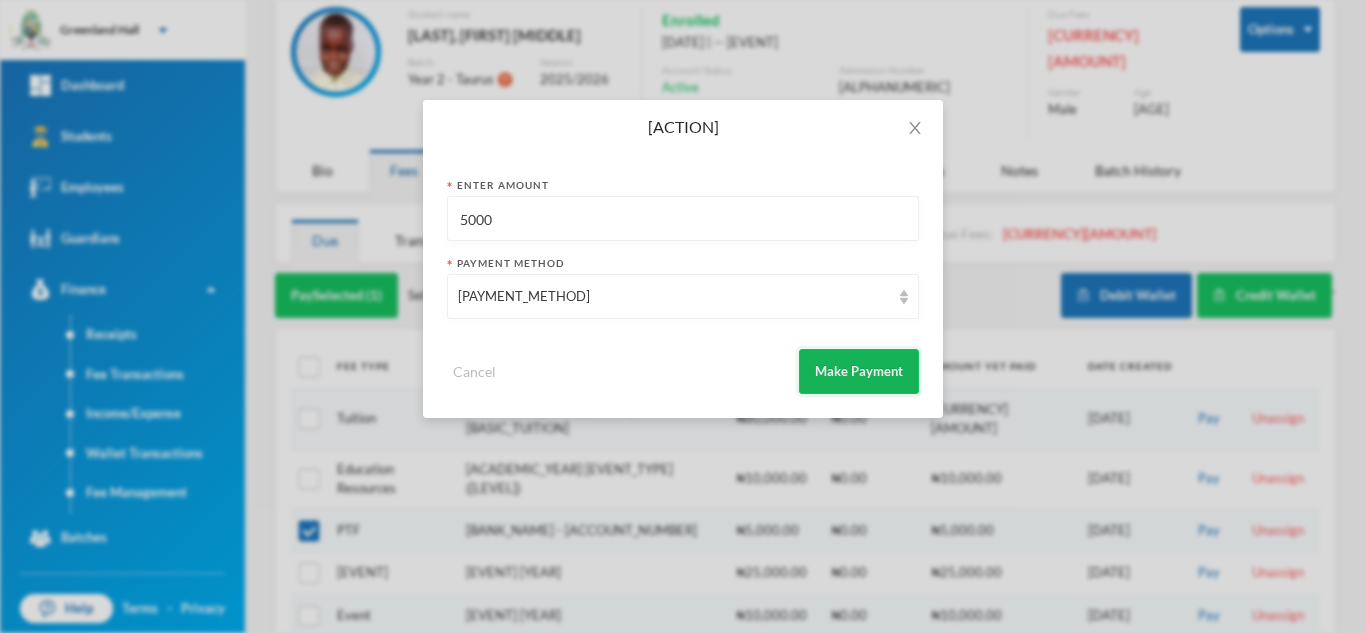 click on "Make Payment" at bounding box center [859, 371] 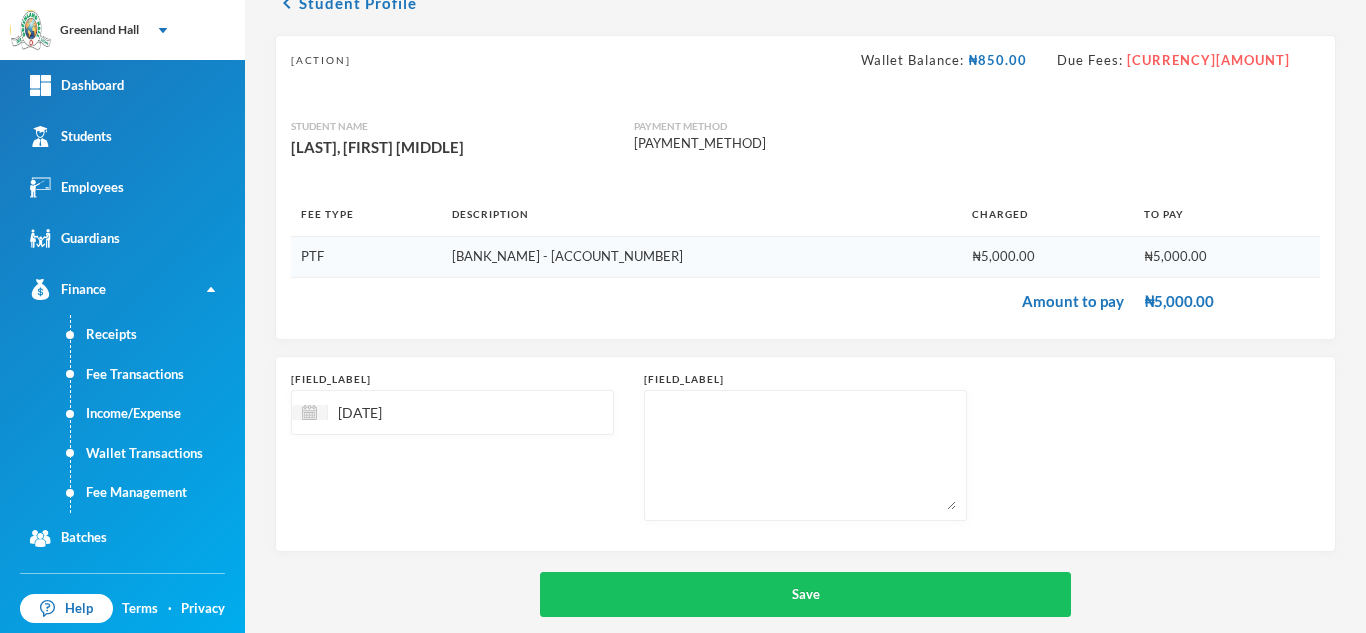 scroll, scrollTop: 128, scrollLeft: 0, axis: vertical 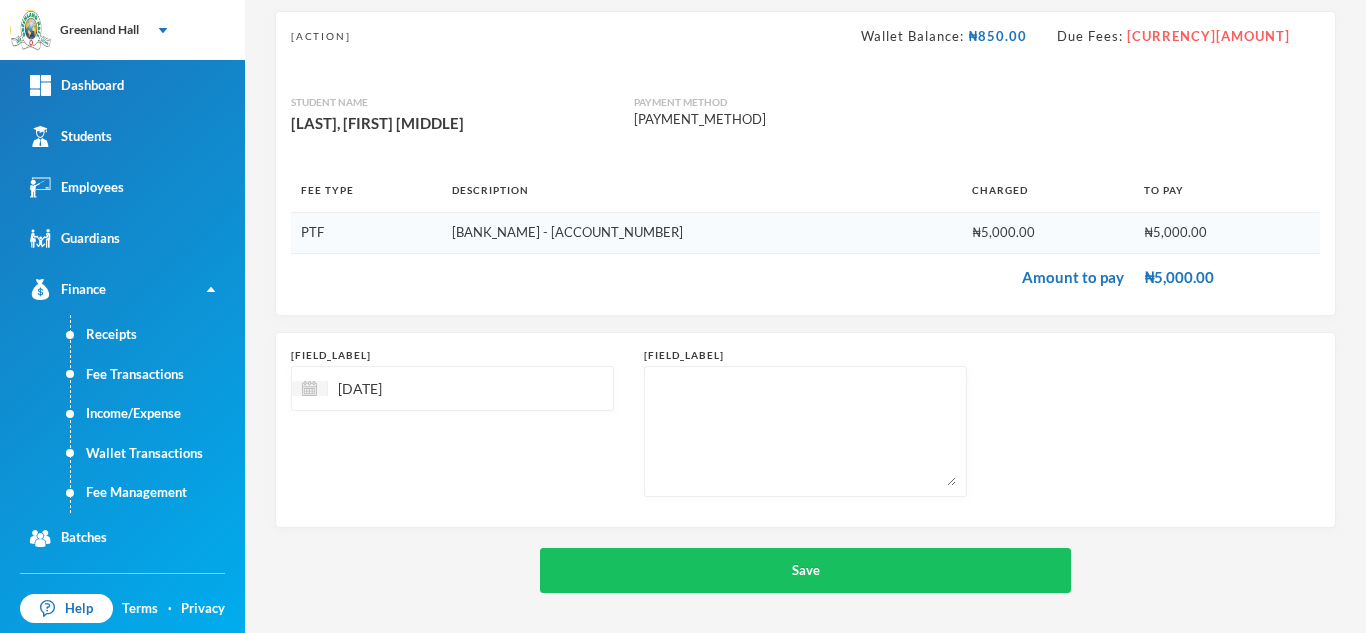 click on "[DATE]" at bounding box center [452, 388] 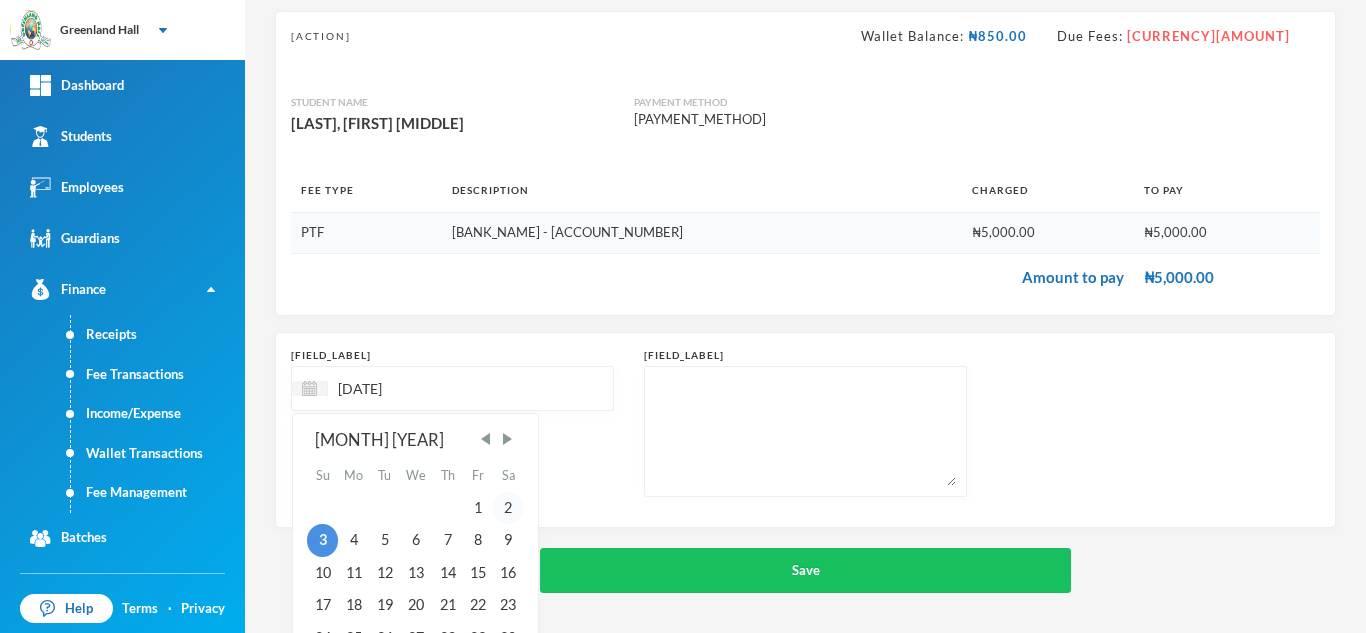click on "2" at bounding box center [508, 508] 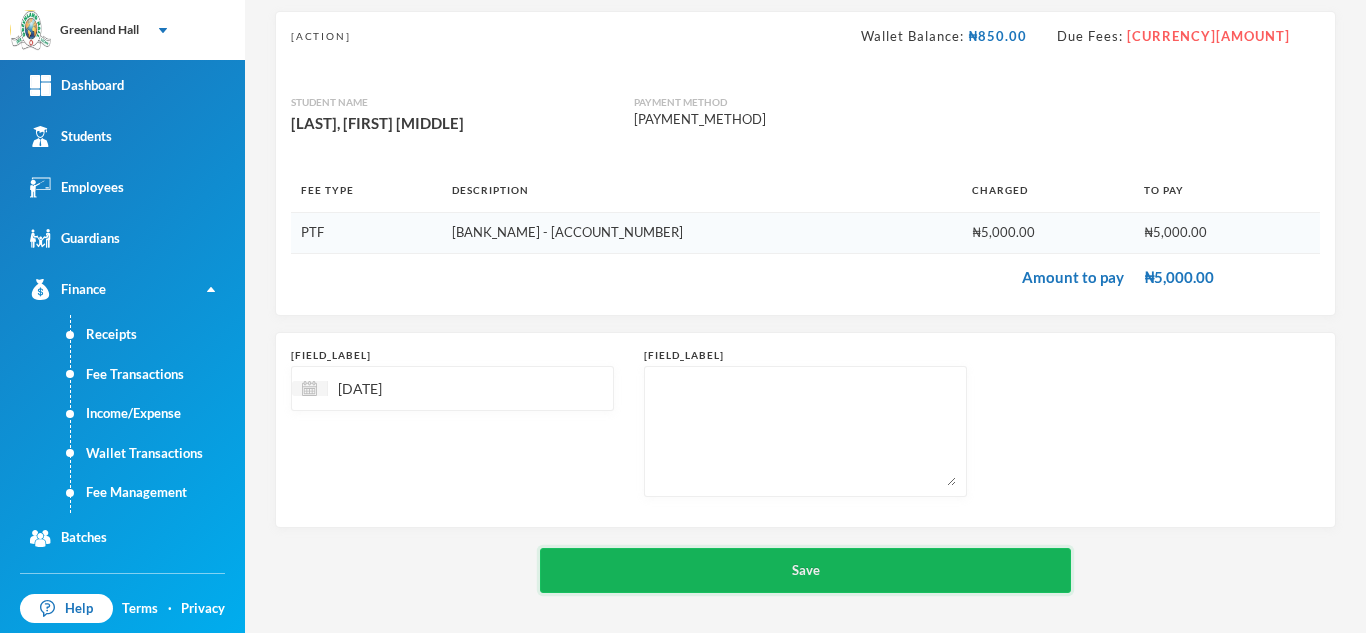 click on "Save" at bounding box center [805, 570] 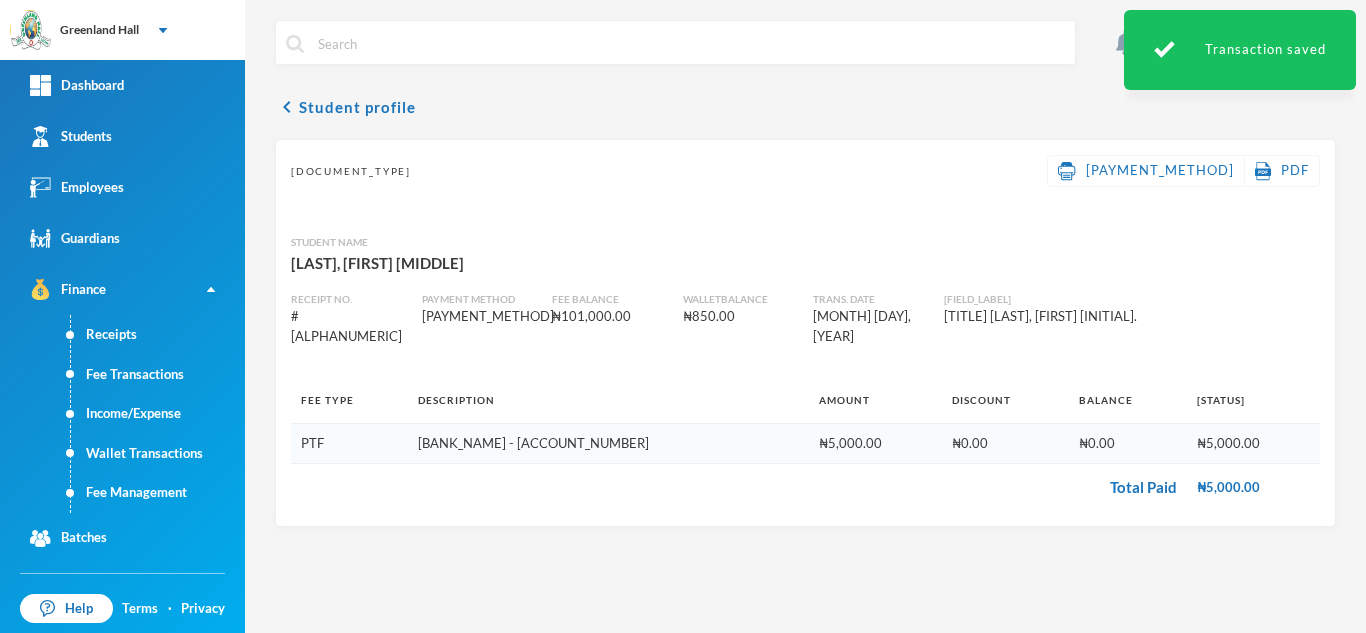 scroll, scrollTop: 0, scrollLeft: 0, axis: both 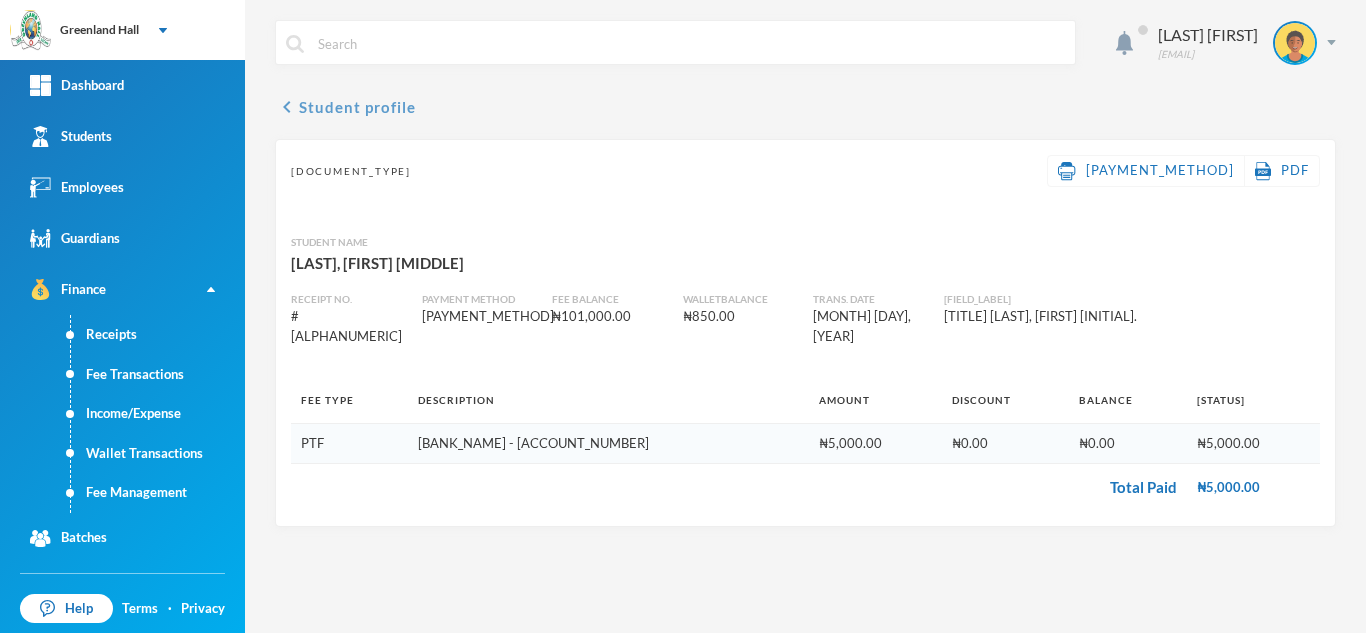 click on "chevron_left Student profile" at bounding box center [345, 107] 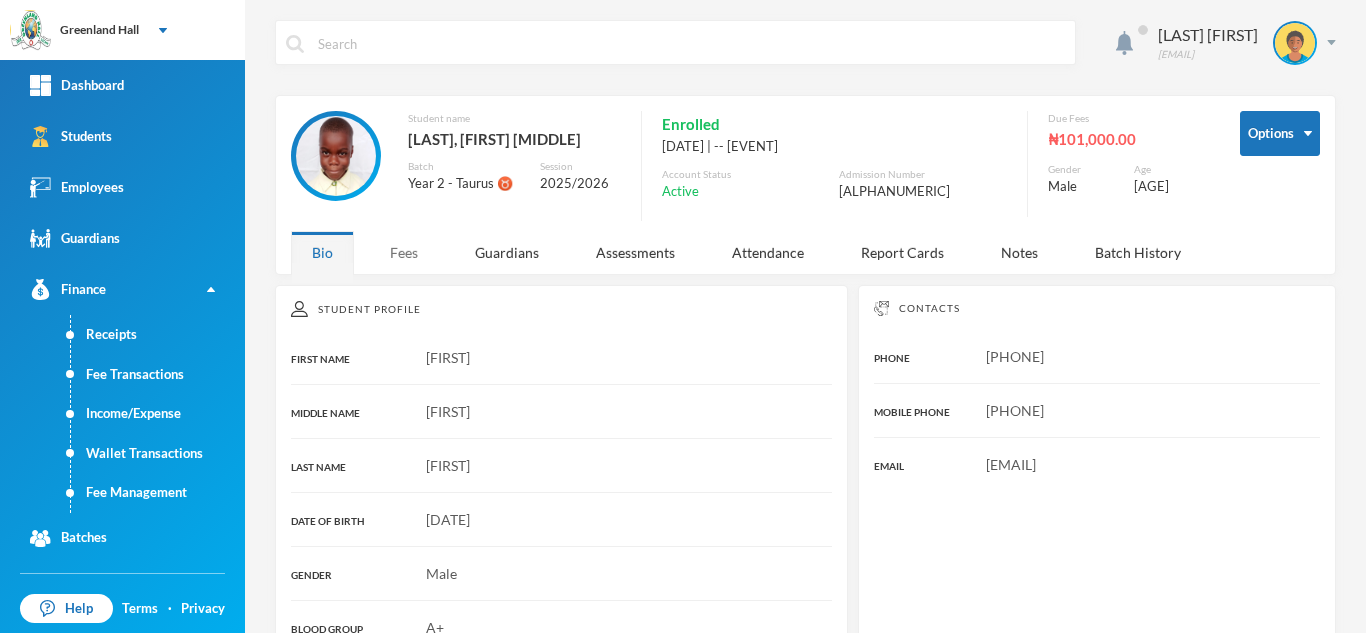 click on "Fees" at bounding box center (404, 252) 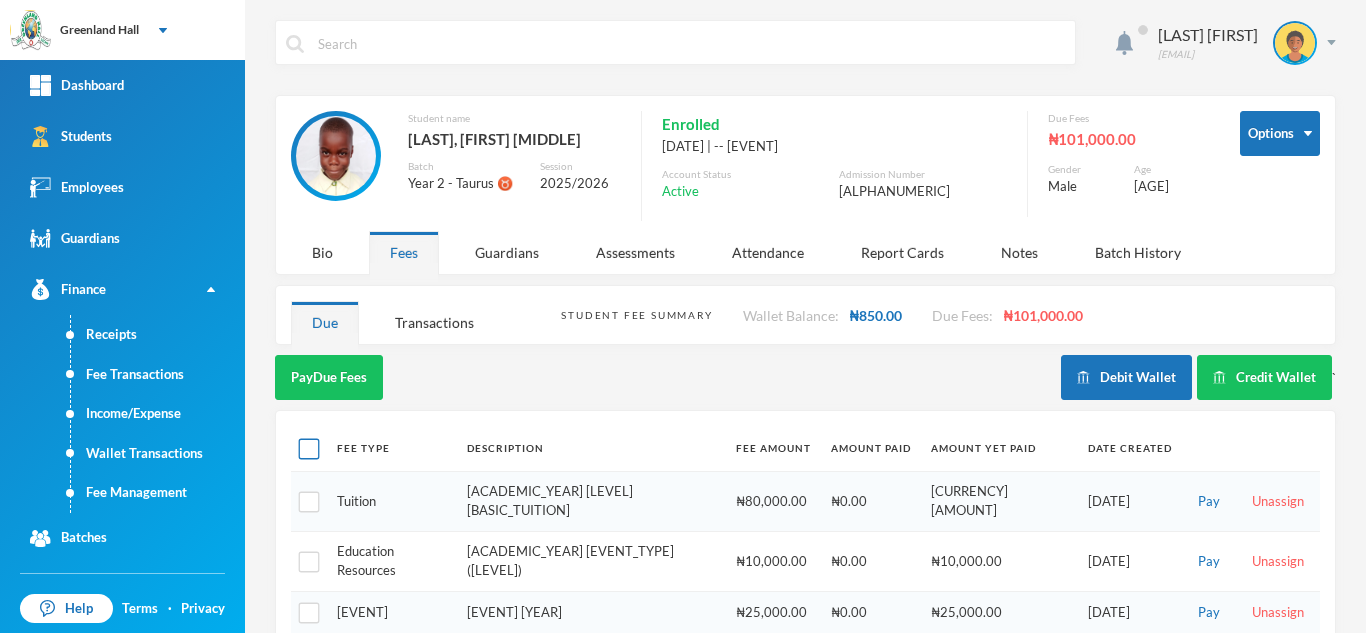 click at bounding box center (309, 449) 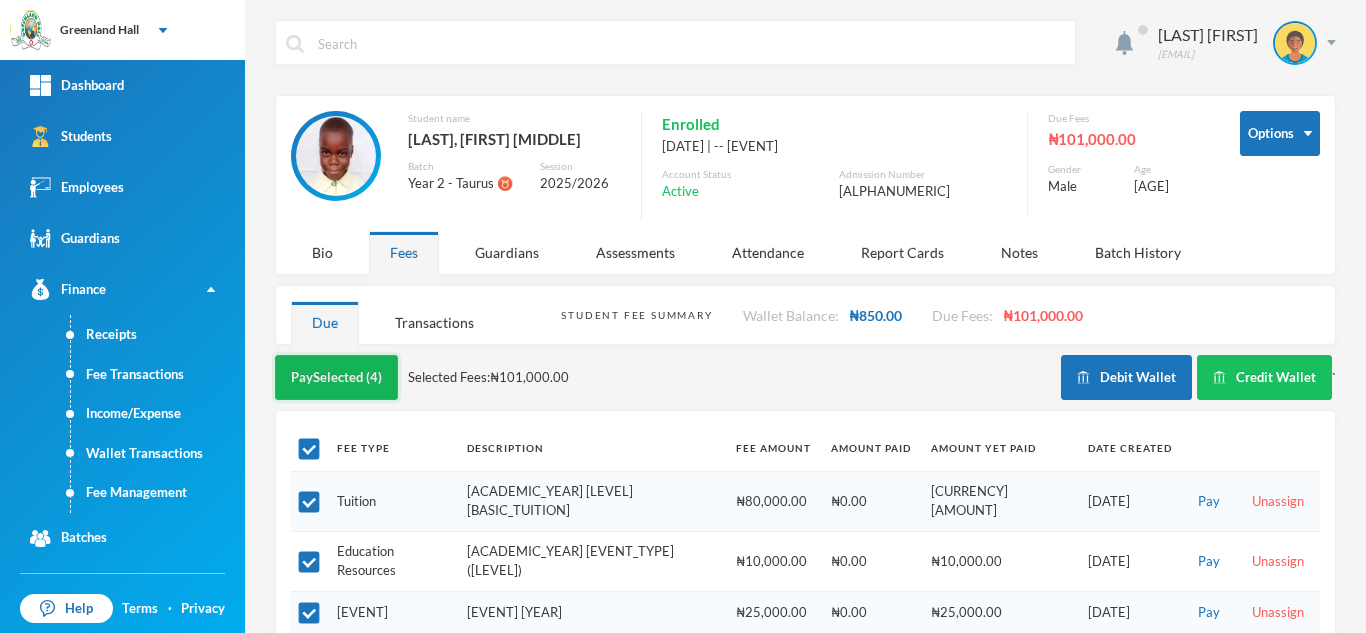 click on "Pay  Selected (4)" at bounding box center (336, 377) 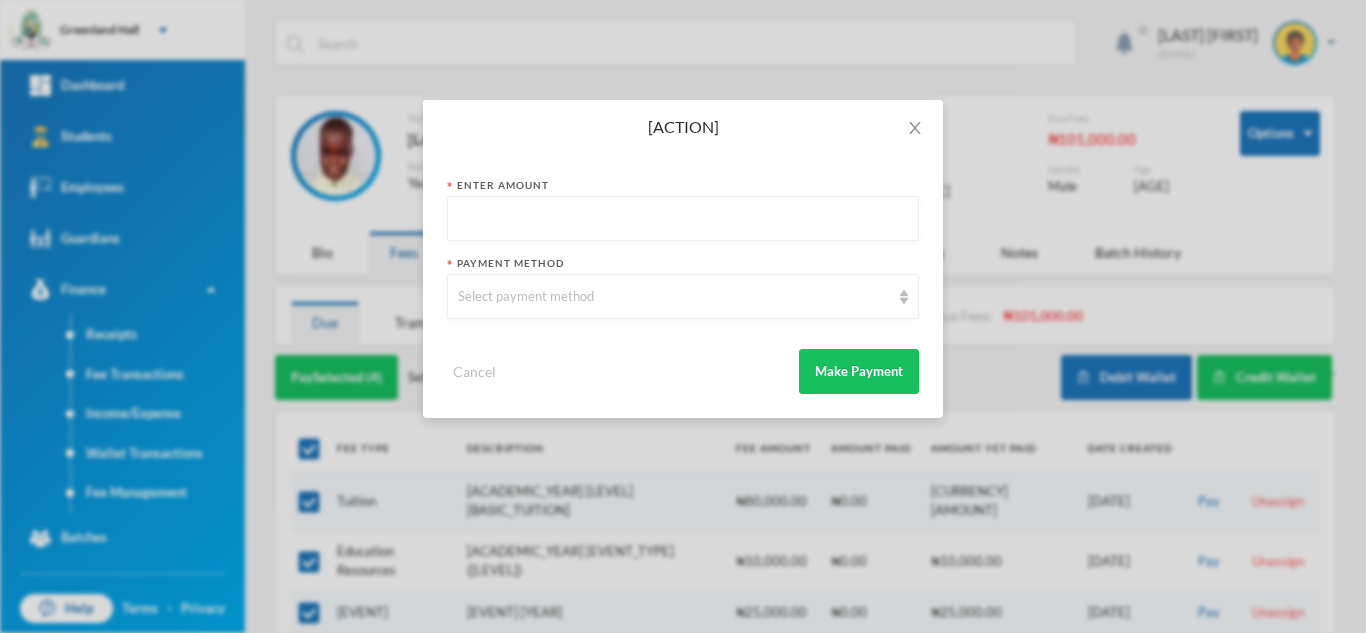 click at bounding box center [683, 219] 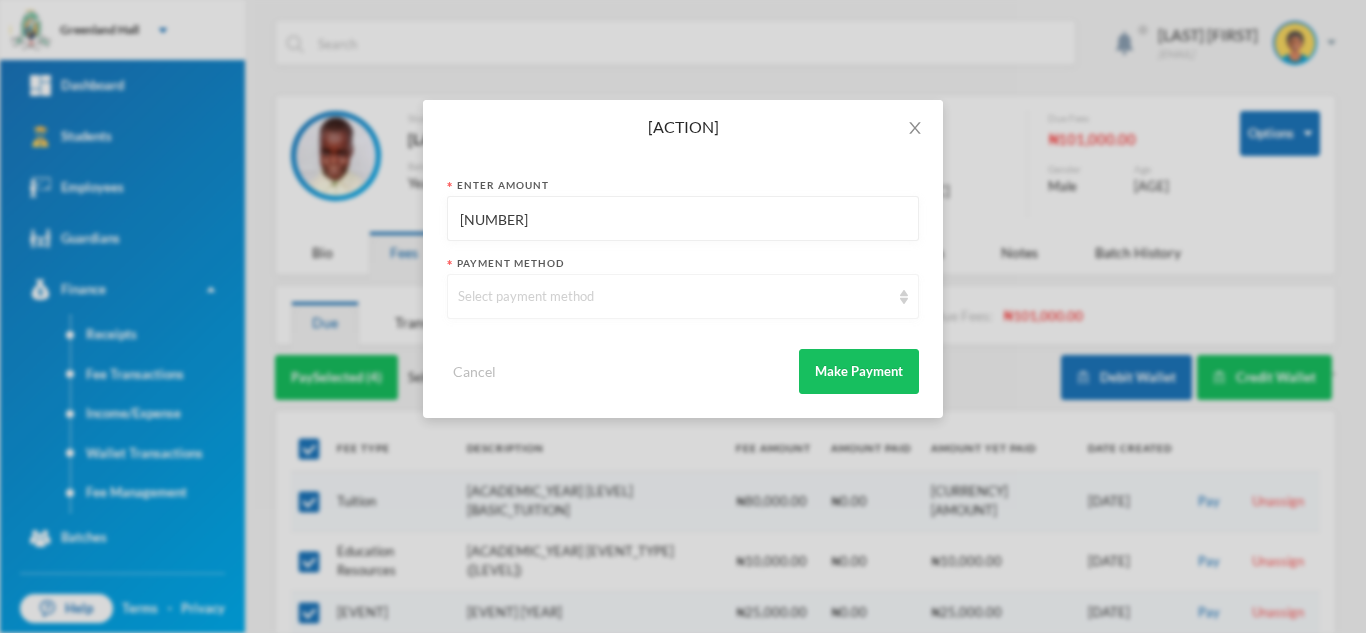 type on "[NUMBER]" 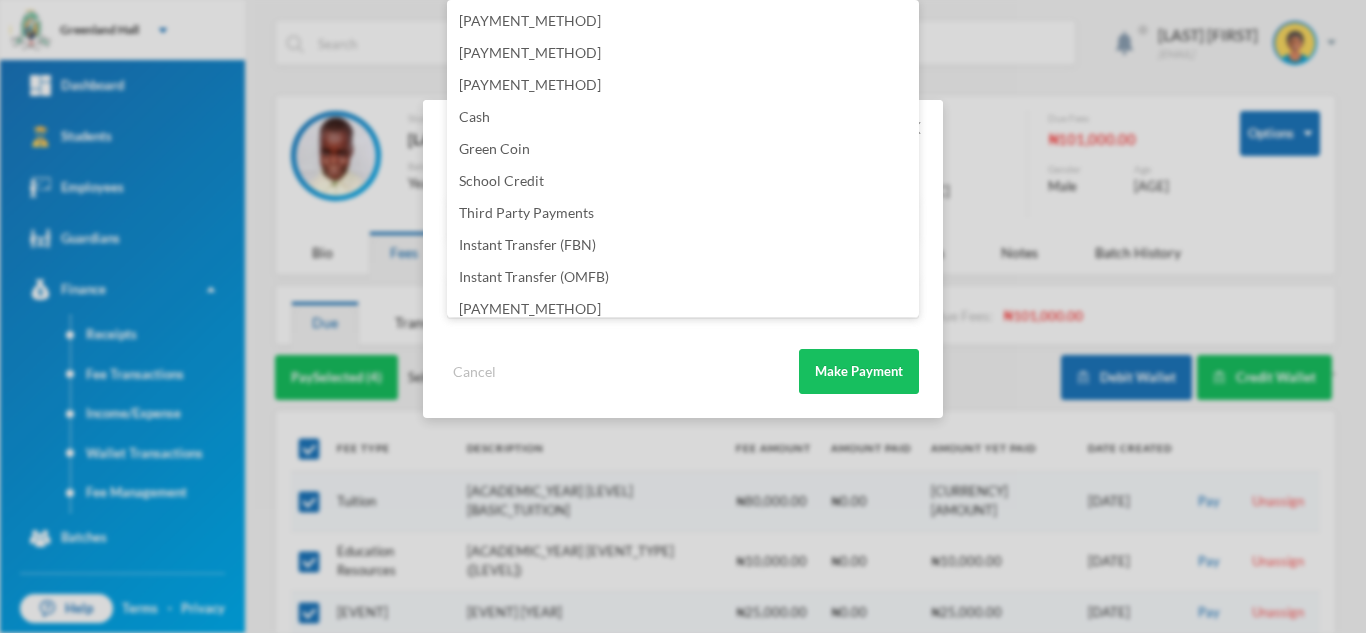 scroll, scrollTop: 235, scrollLeft: 0, axis: vertical 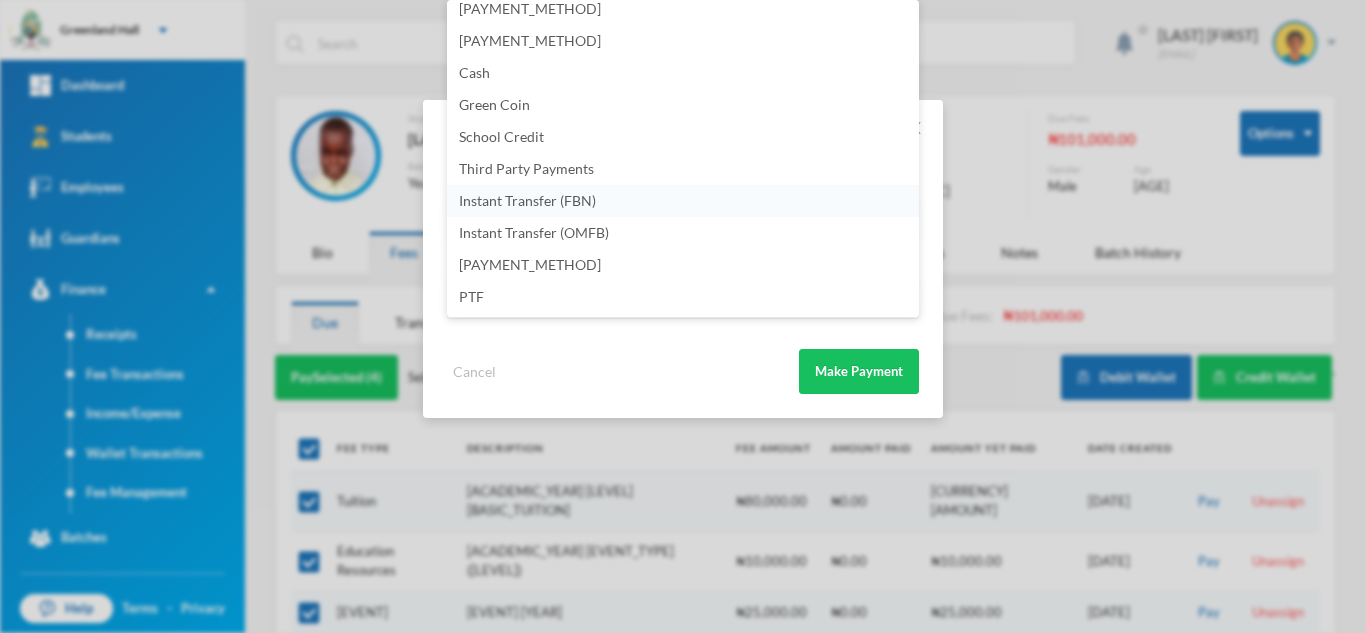 click on "Instant Transfer (FBN)" at bounding box center (683, 201) 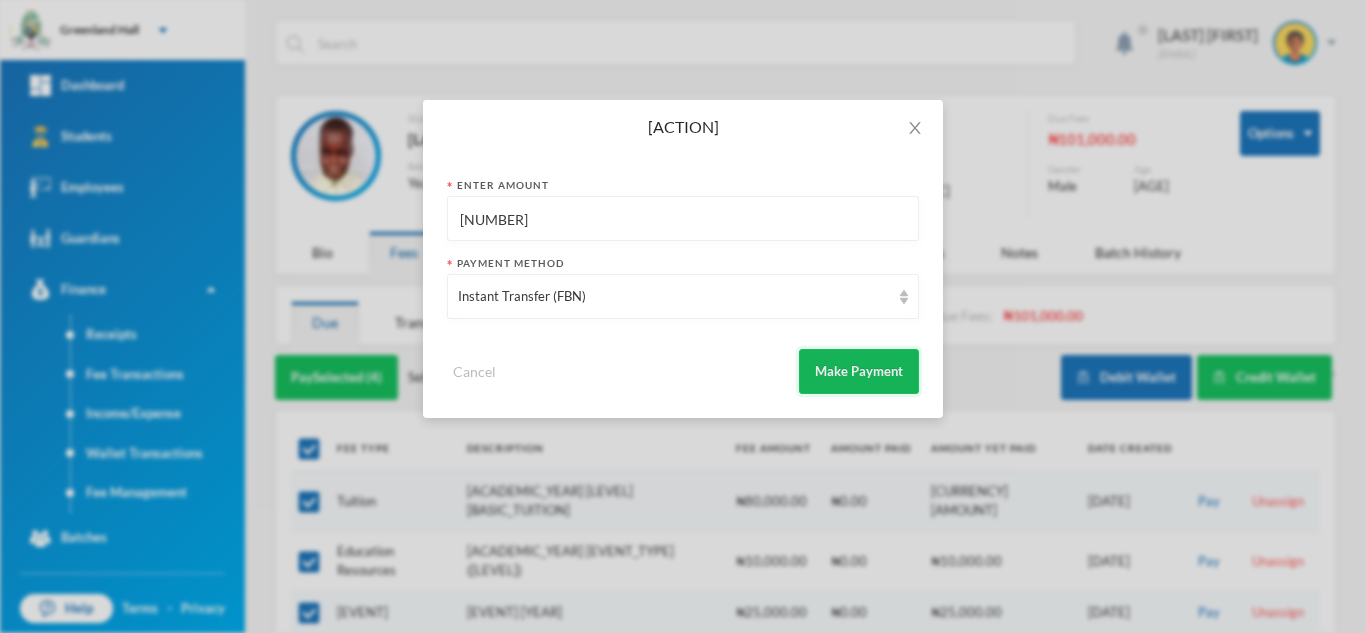 click on "Make Payment" at bounding box center (859, 371) 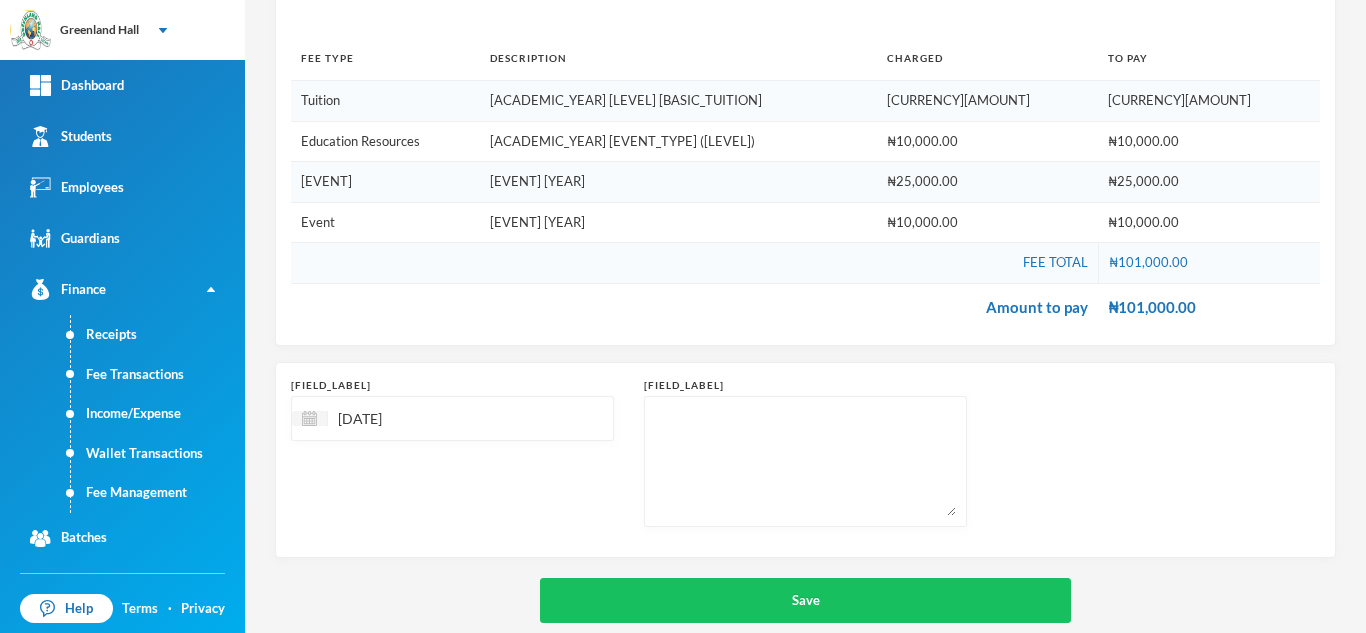 scroll, scrollTop: 290, scrollLeft: 0, axis: vertical 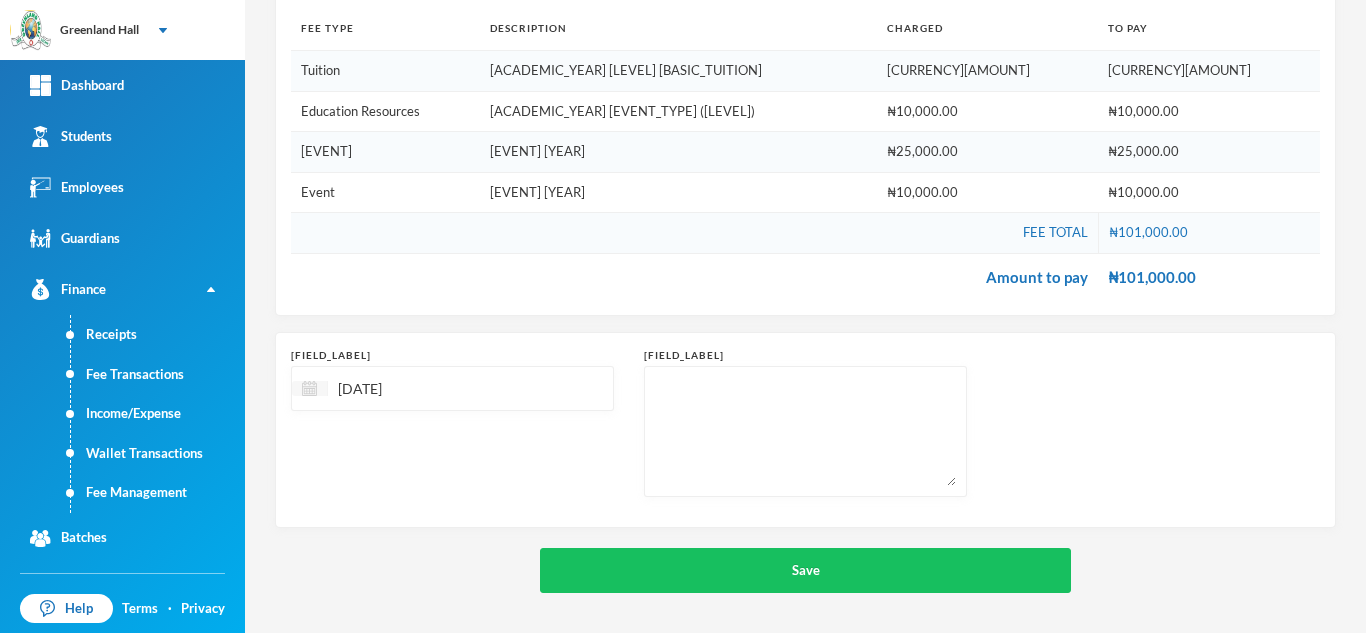 click at bounding box center (309, 388) 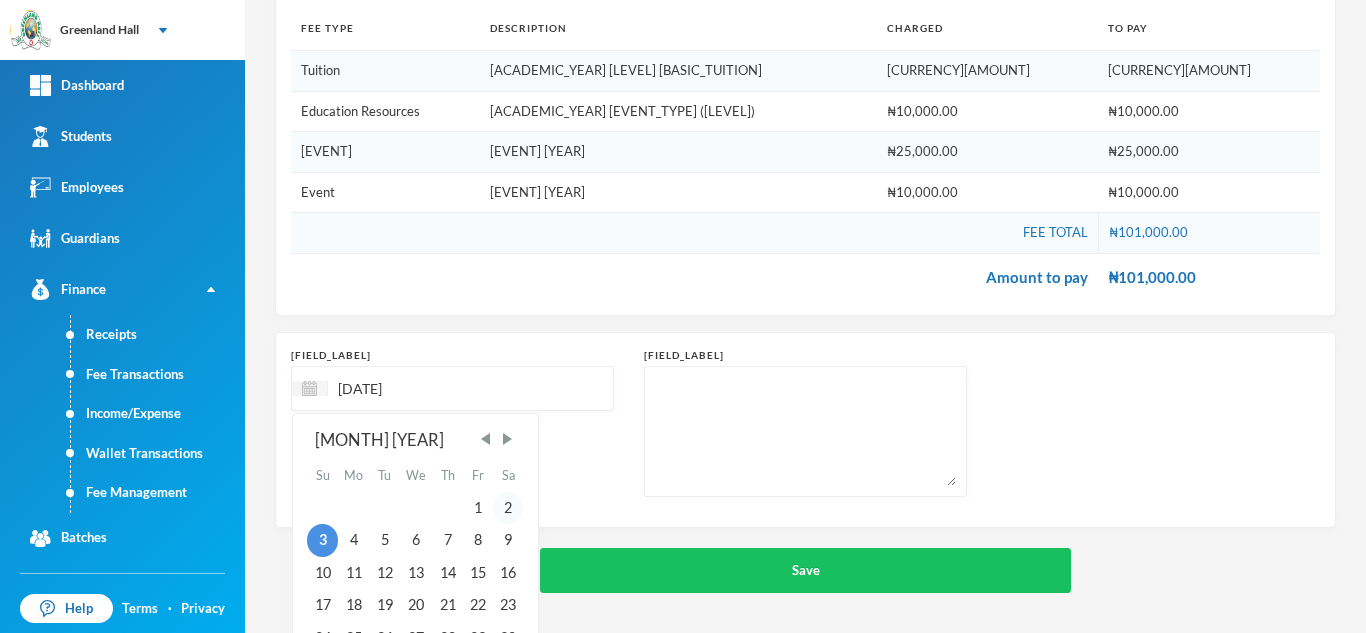 click on "2" at bounding box center [508, 508] 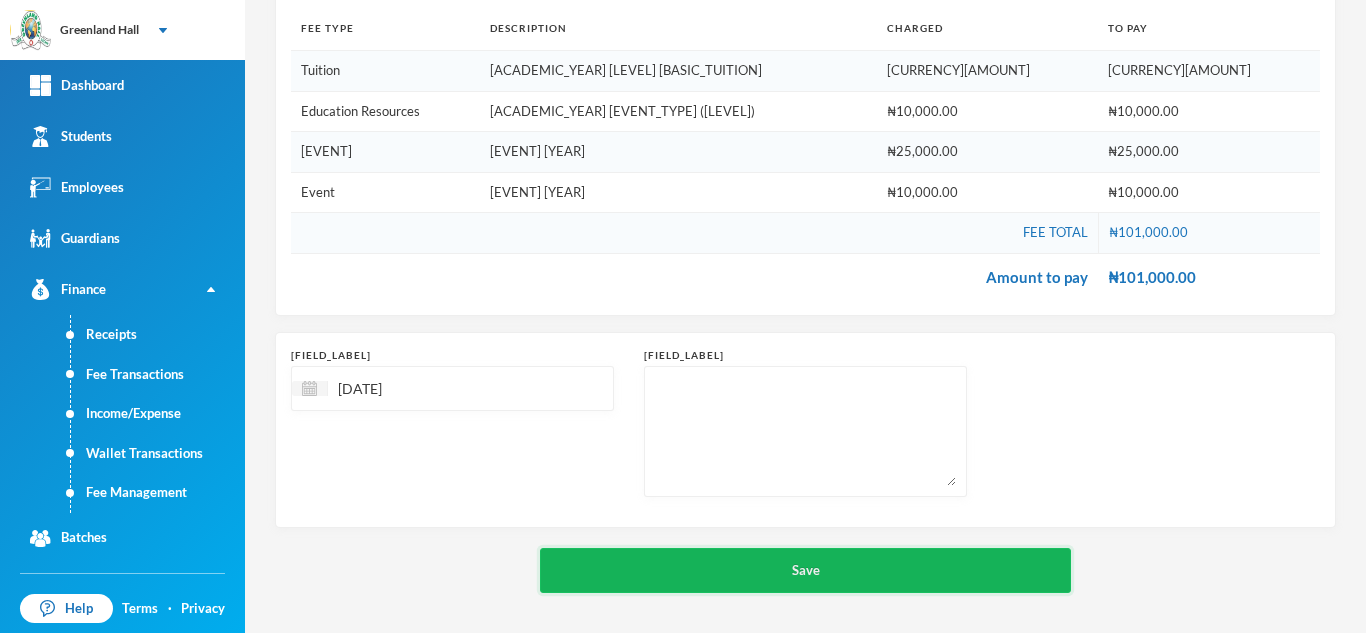 click on "Save" at bounding box center [805, 570] 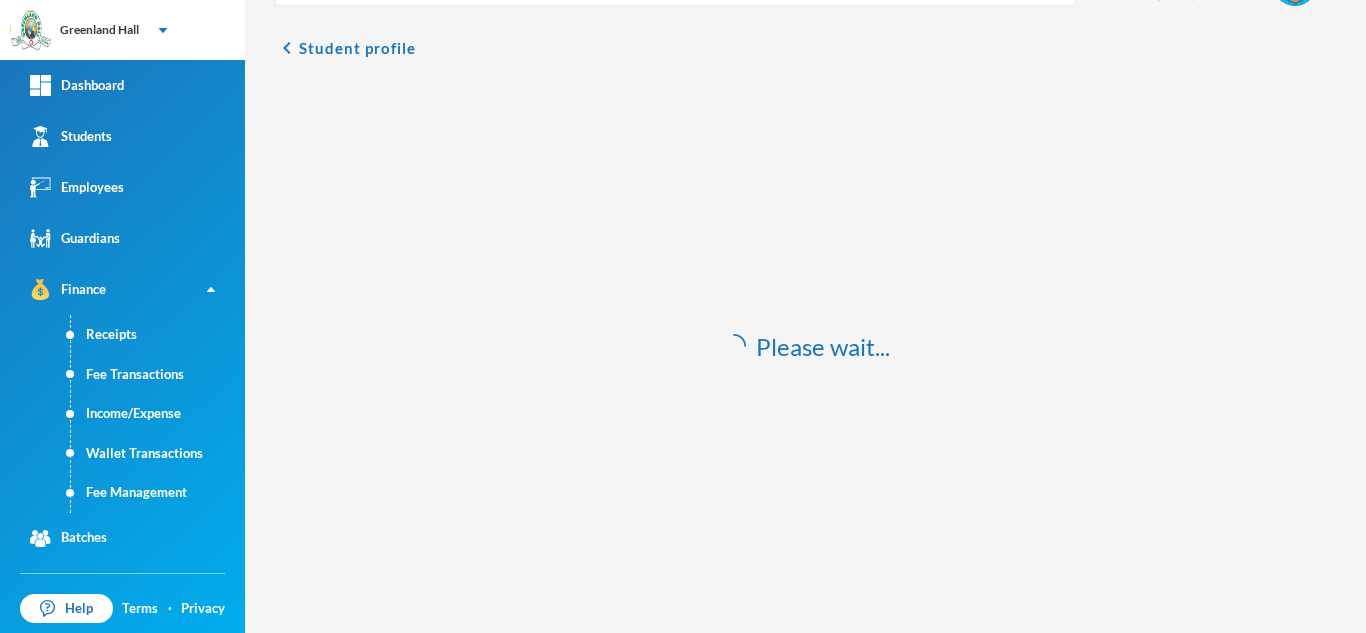 scroll, scrollTop: 59, scrollLeft: 0, axis: vertical 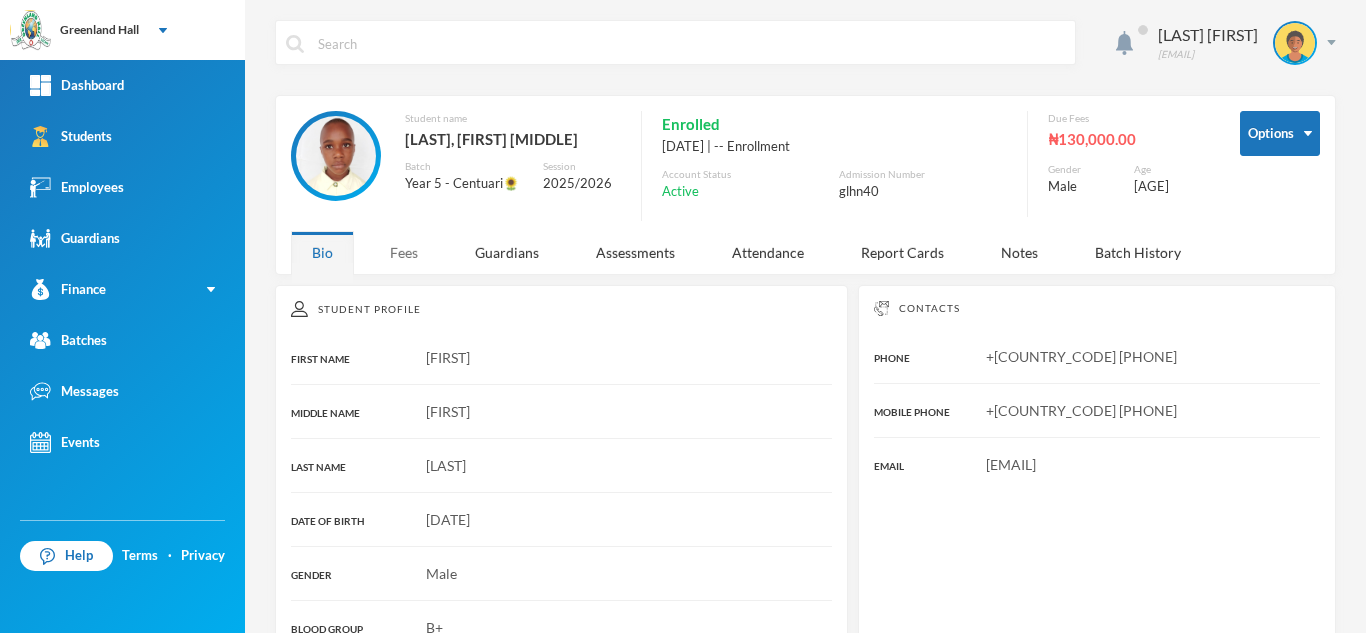 click on "Fees" at bounding box center (404, 252) 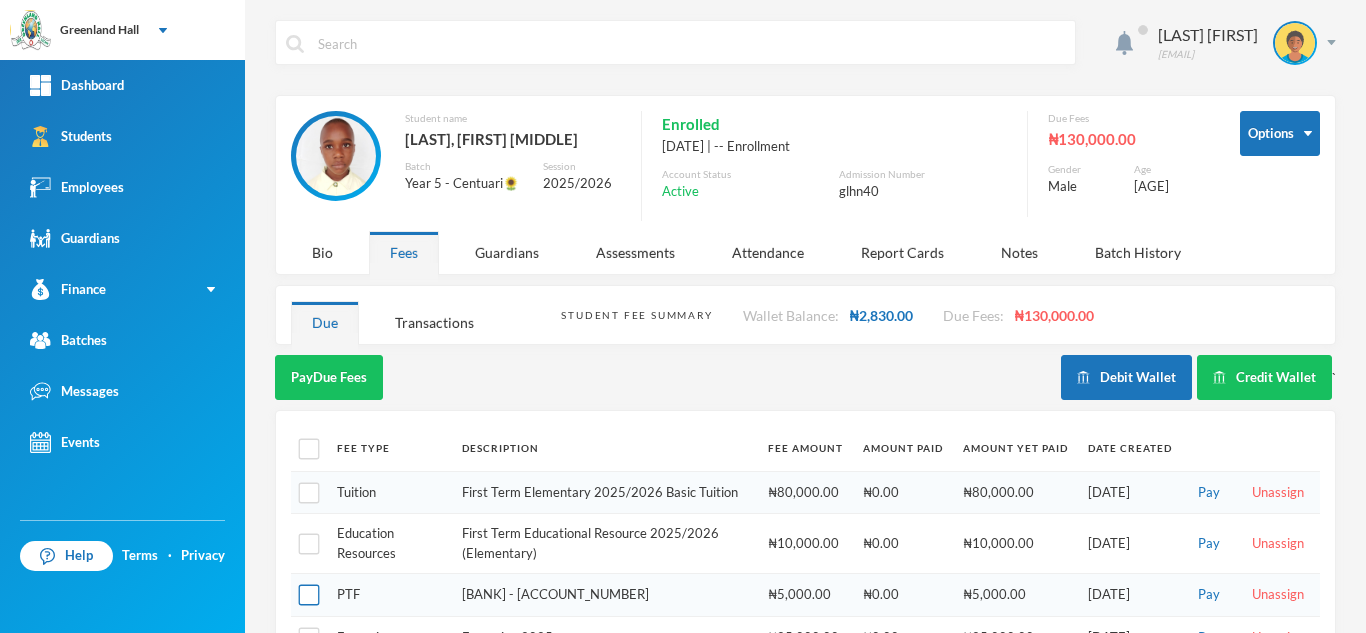 click at bounding box center [309, 595] 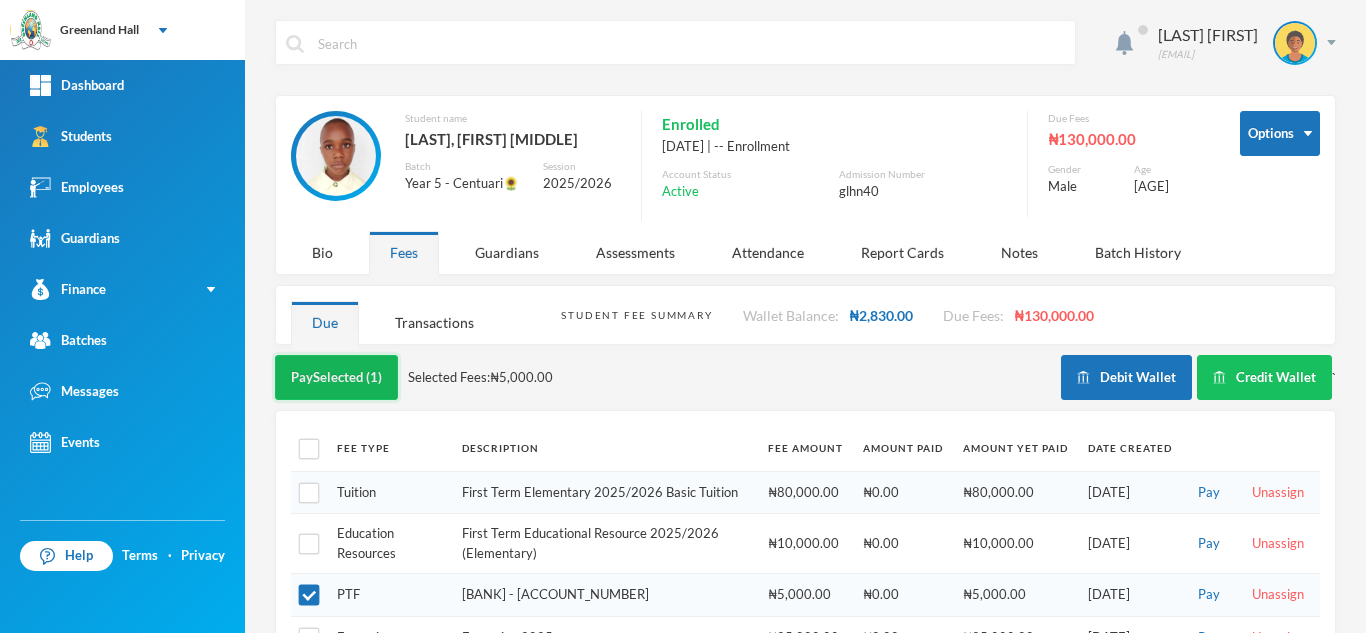click on "Pay  Selected (1)" at bounding box center [336, 377] 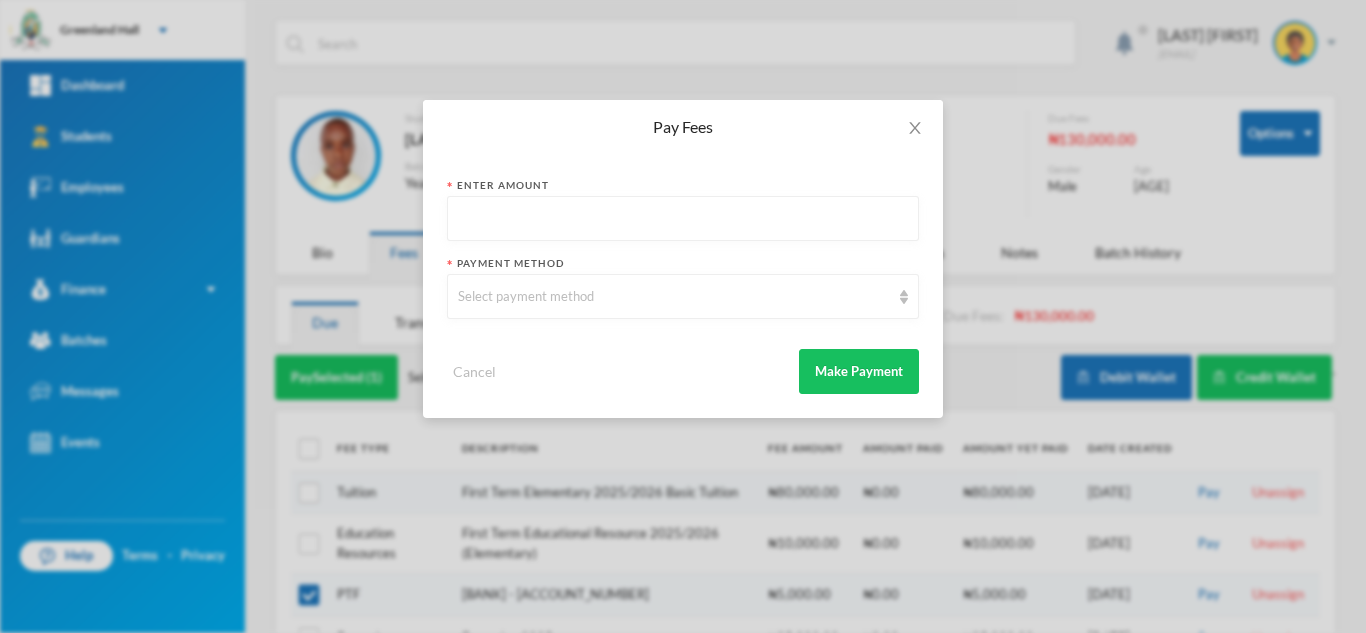 click at bounding box center [683, 219] 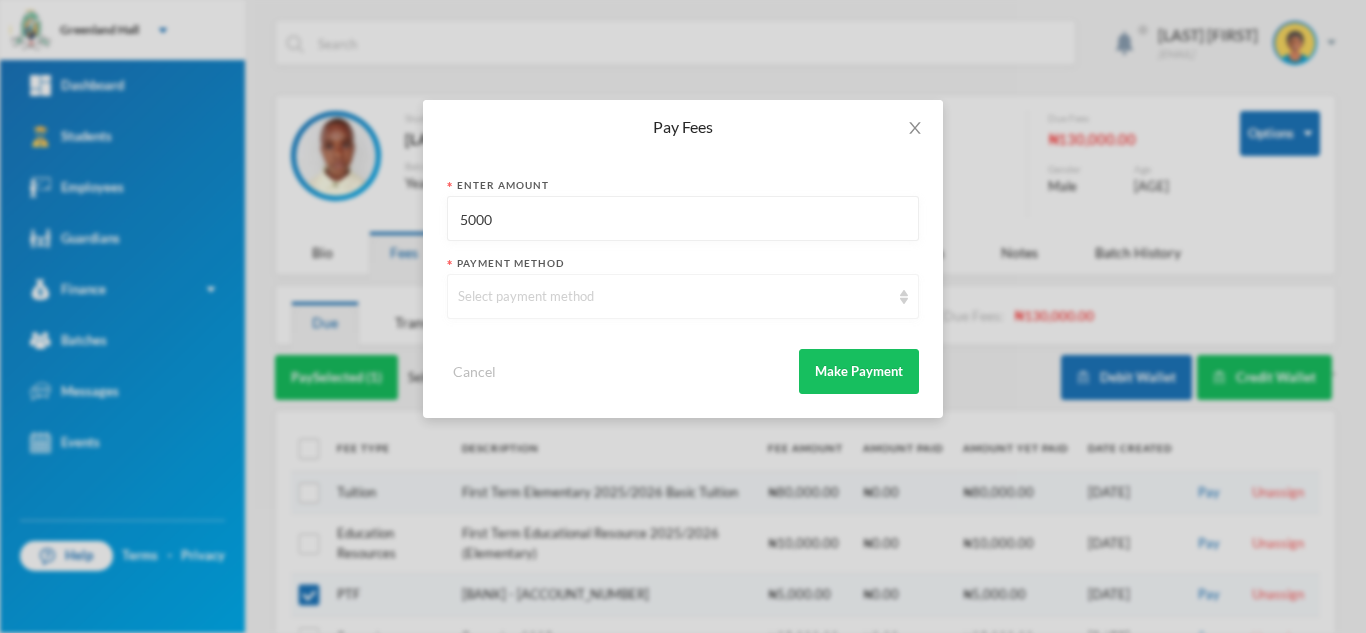 type on "5000" 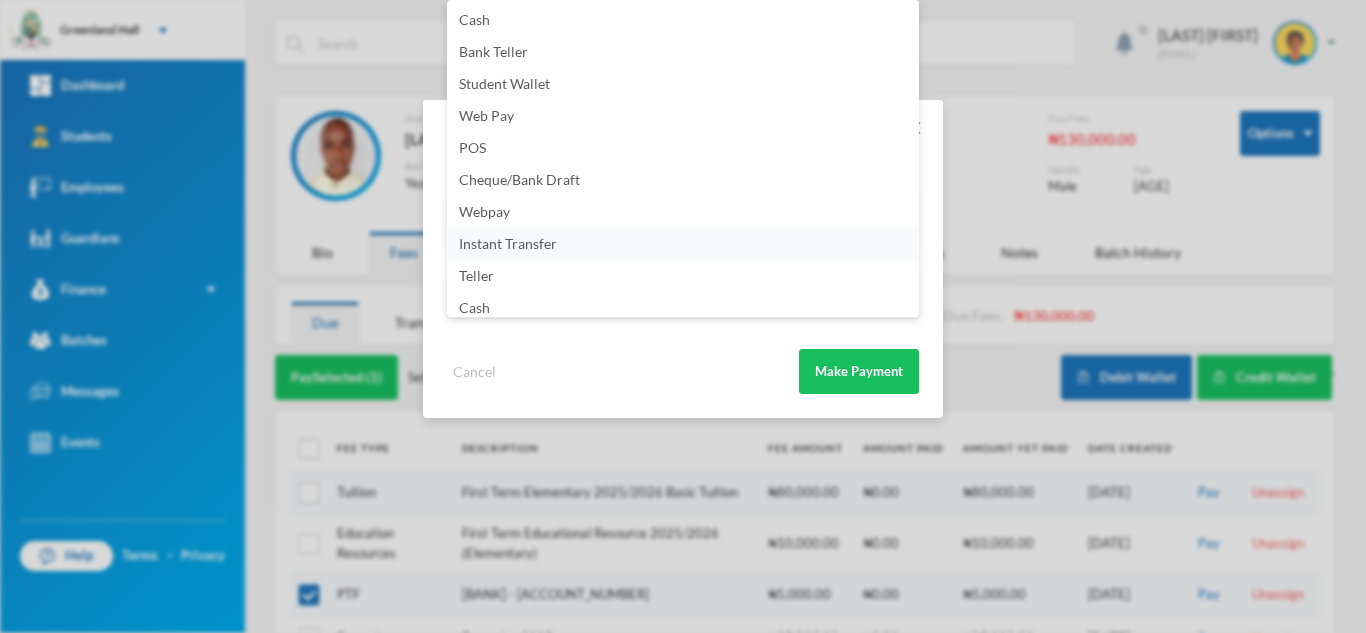 click on "[PAYMENT_METHOD]" at bounding box center (508, 243) 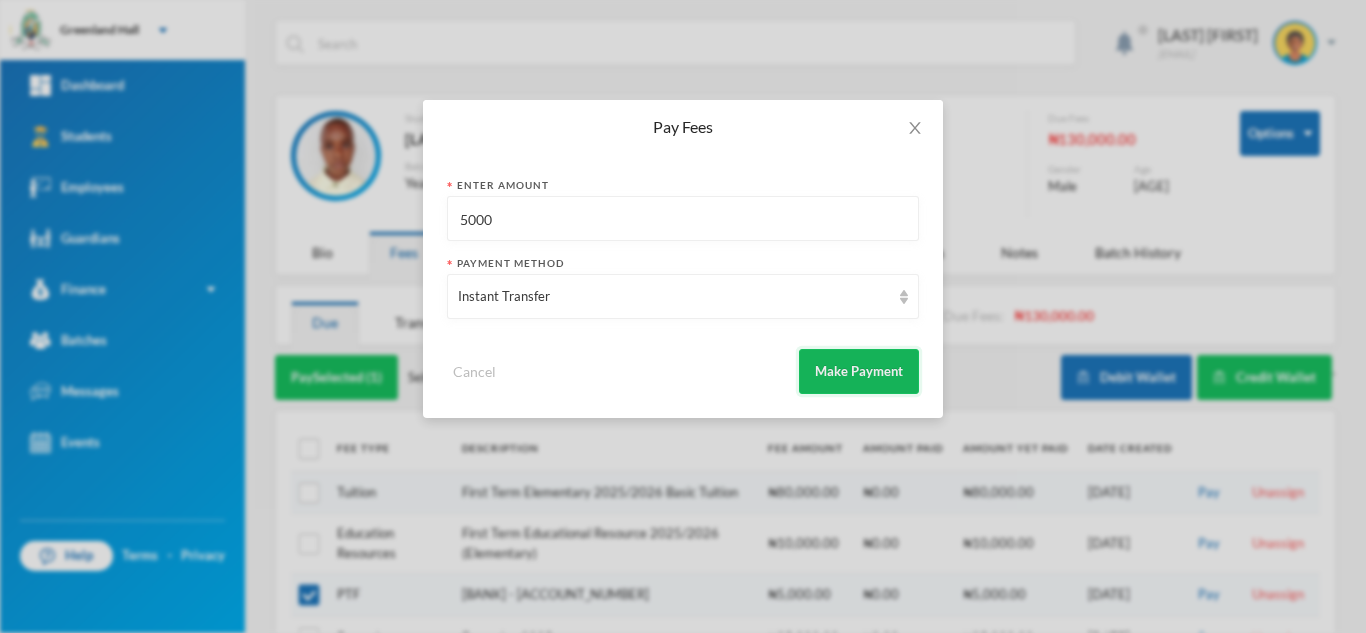 click on "Make Payment" at bounding box center [859, 371] 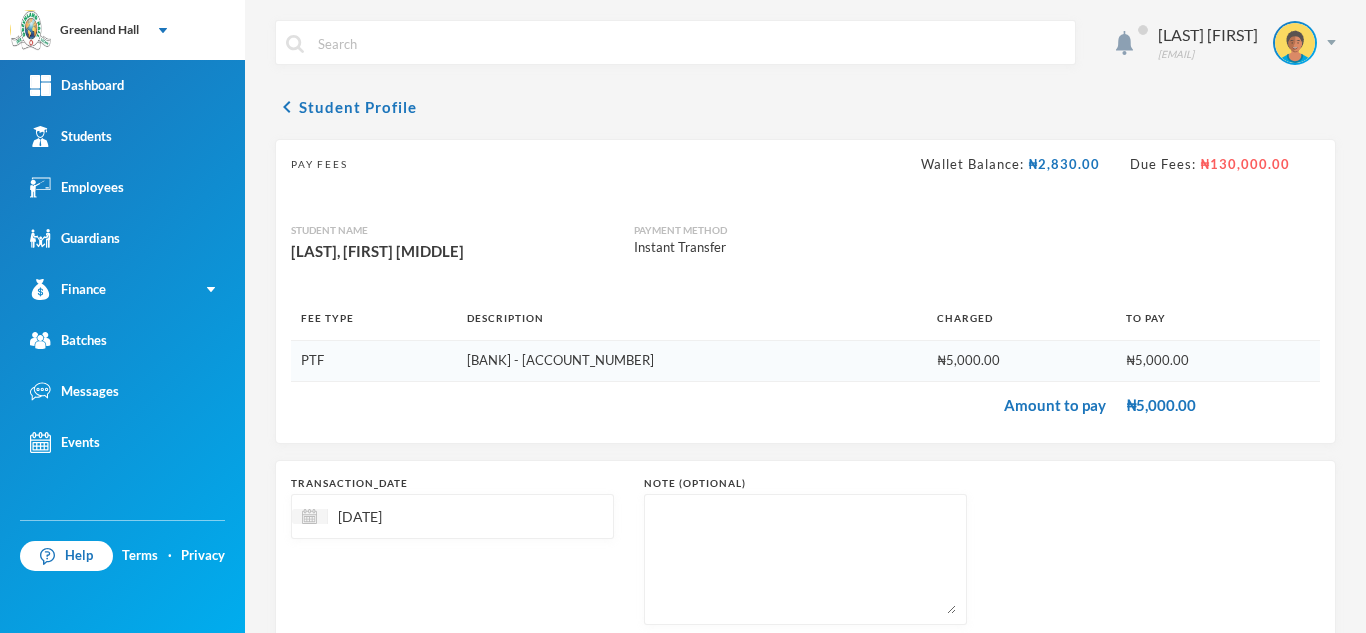 scroll, scrollTop: 128, scrollLeft: 0, axis: vertical 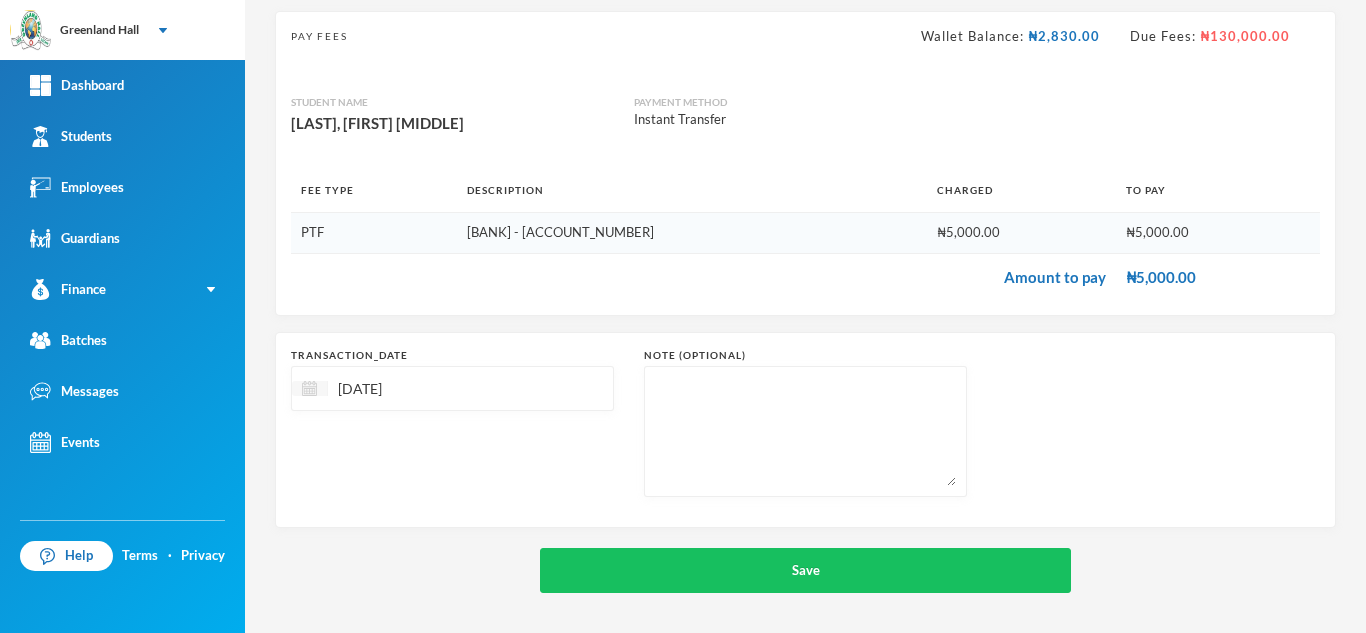 click at bounding box center (309, 388) 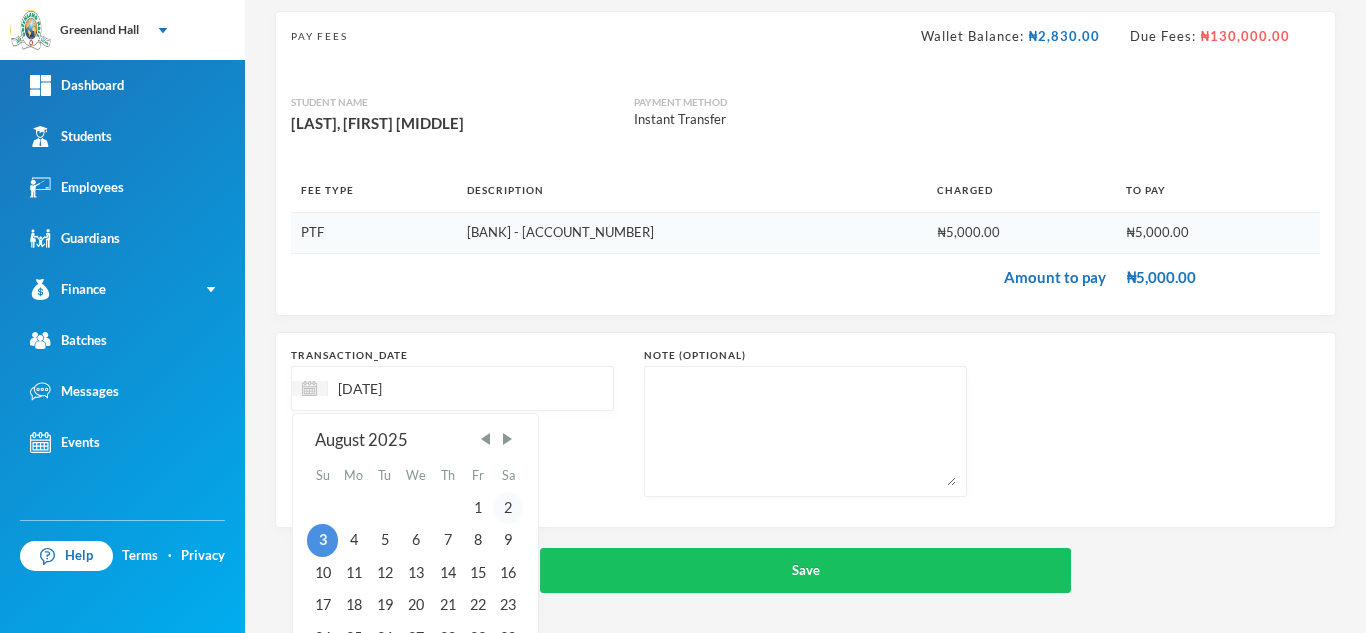 click on "2" at bounding box center [508, 508] 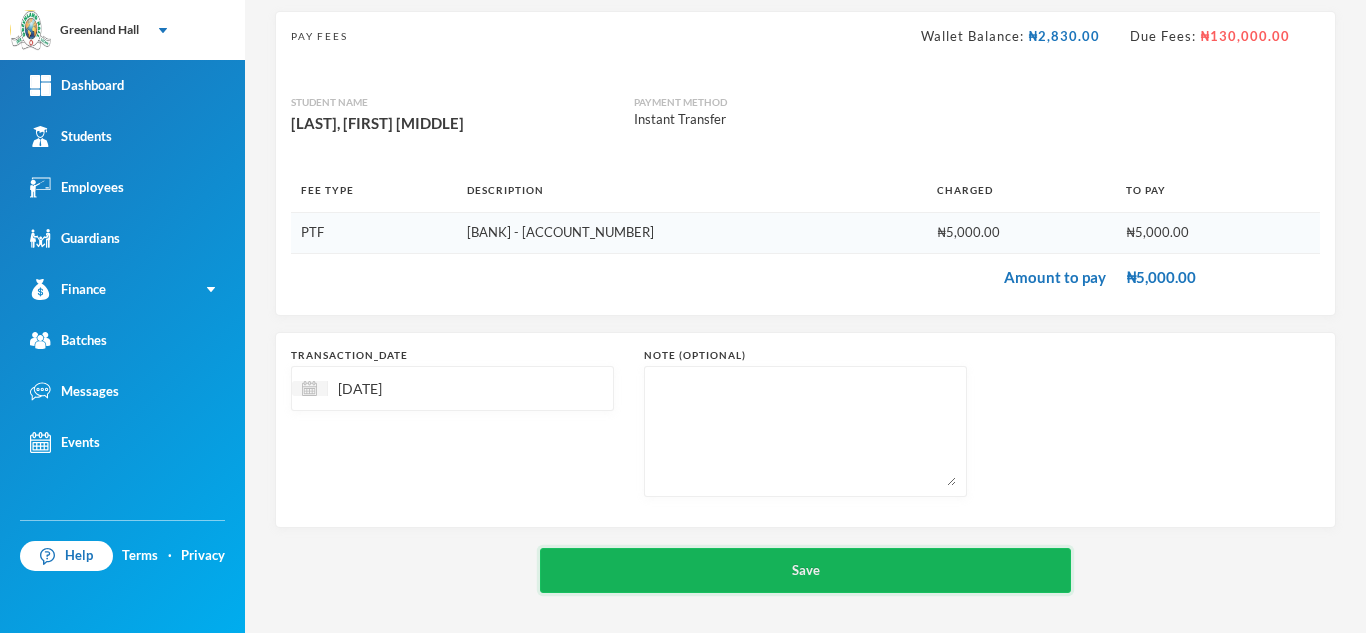 click on "Save" at bounding box center (805, 570) 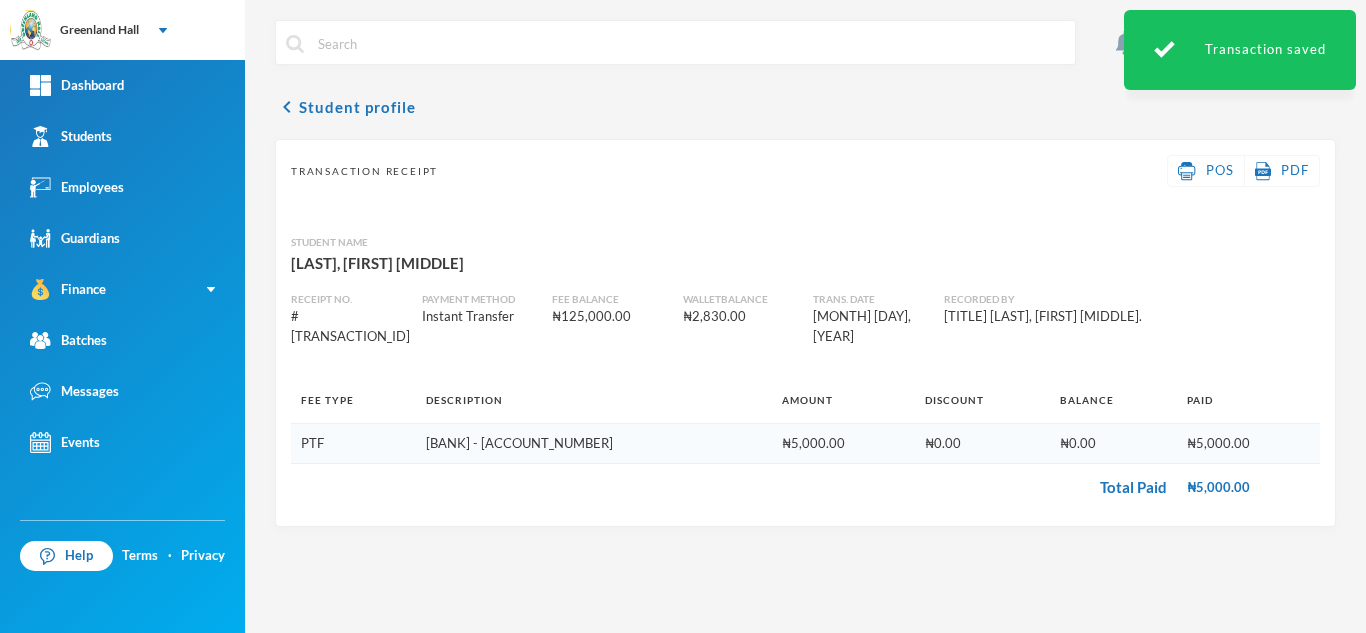 scroll, scrollTop: 0, scrollLeft: 0, axis: both 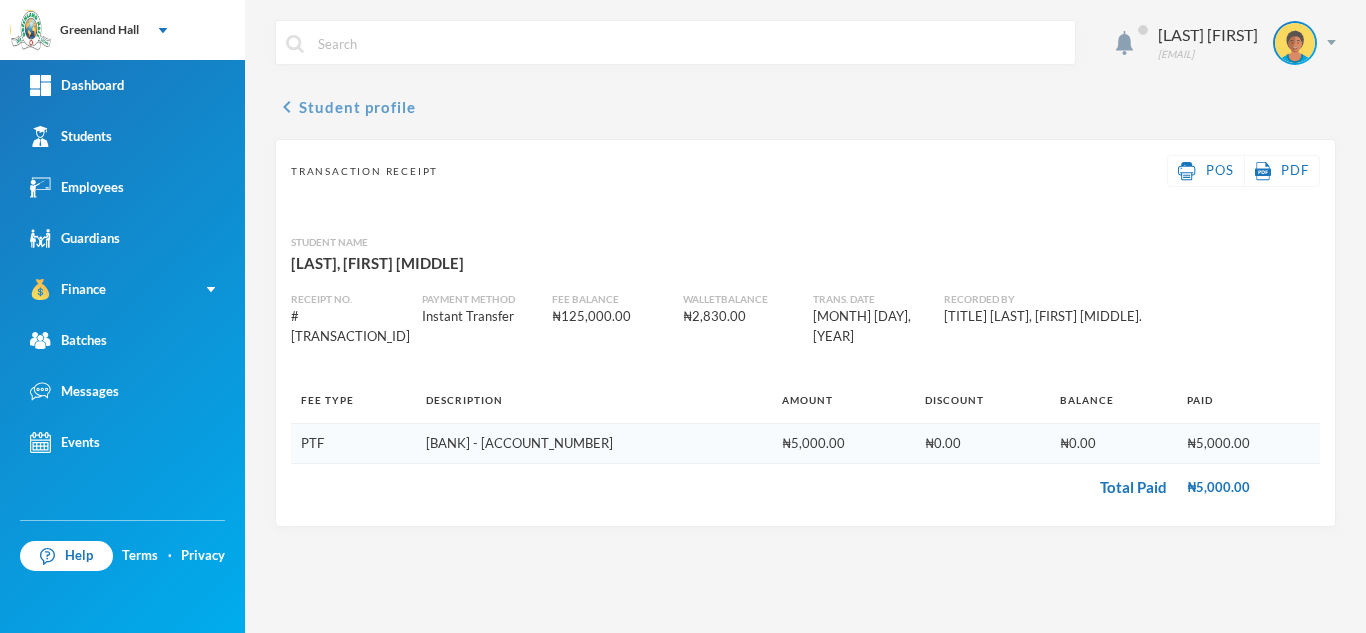 click on "chevron_left Student profile" at bounding box center [345, 107] 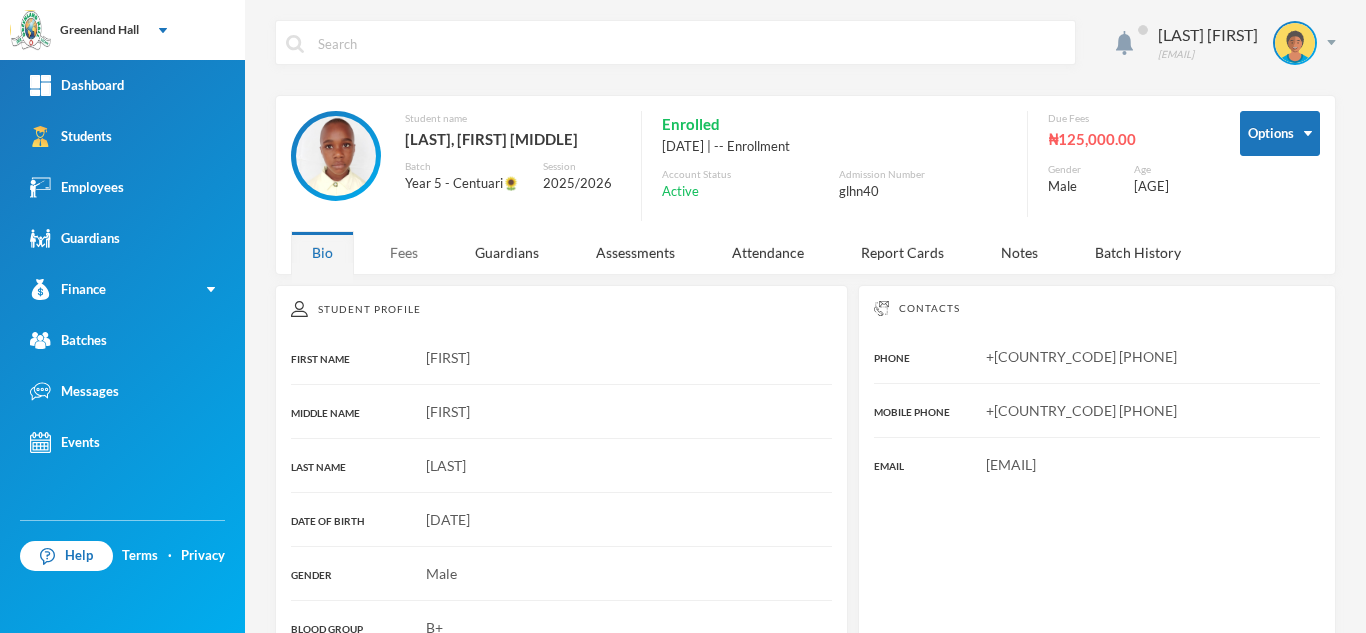 click on "Fees" at bounding box center [404, 252] 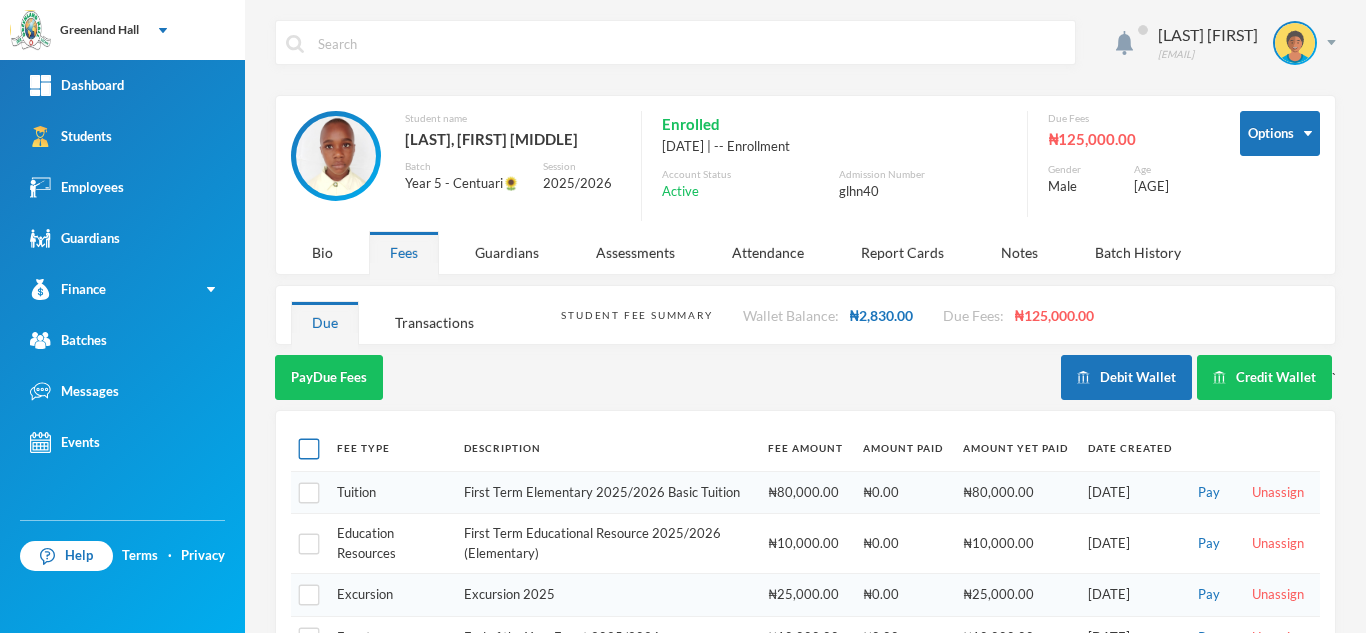click at bounding box center [309, 449] 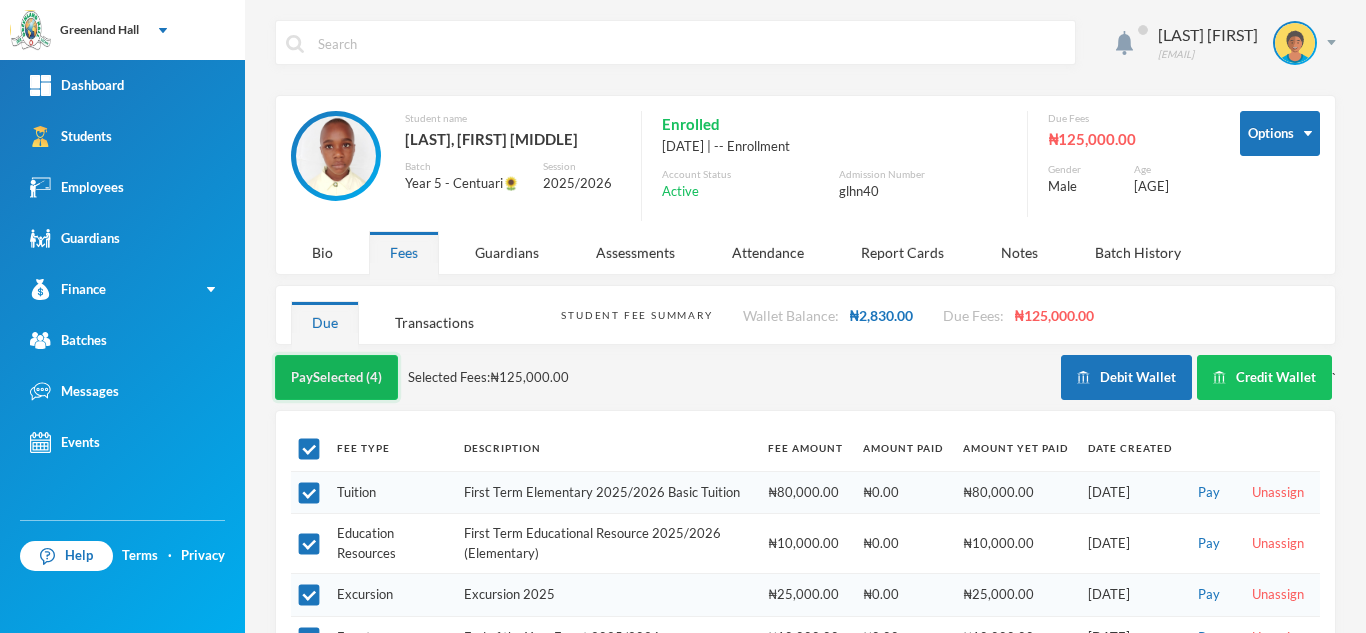 click on "Pay  Selected (4)" at bounding box center [336, 377] 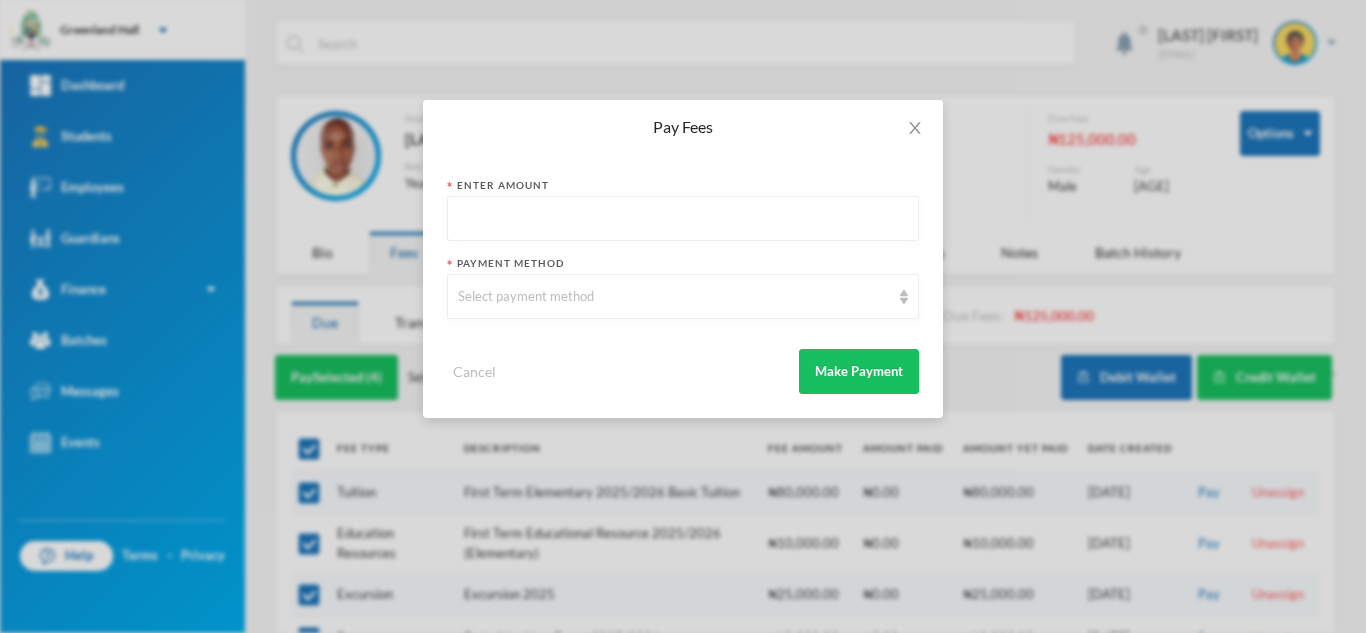 click at bounding box center [683, 219] 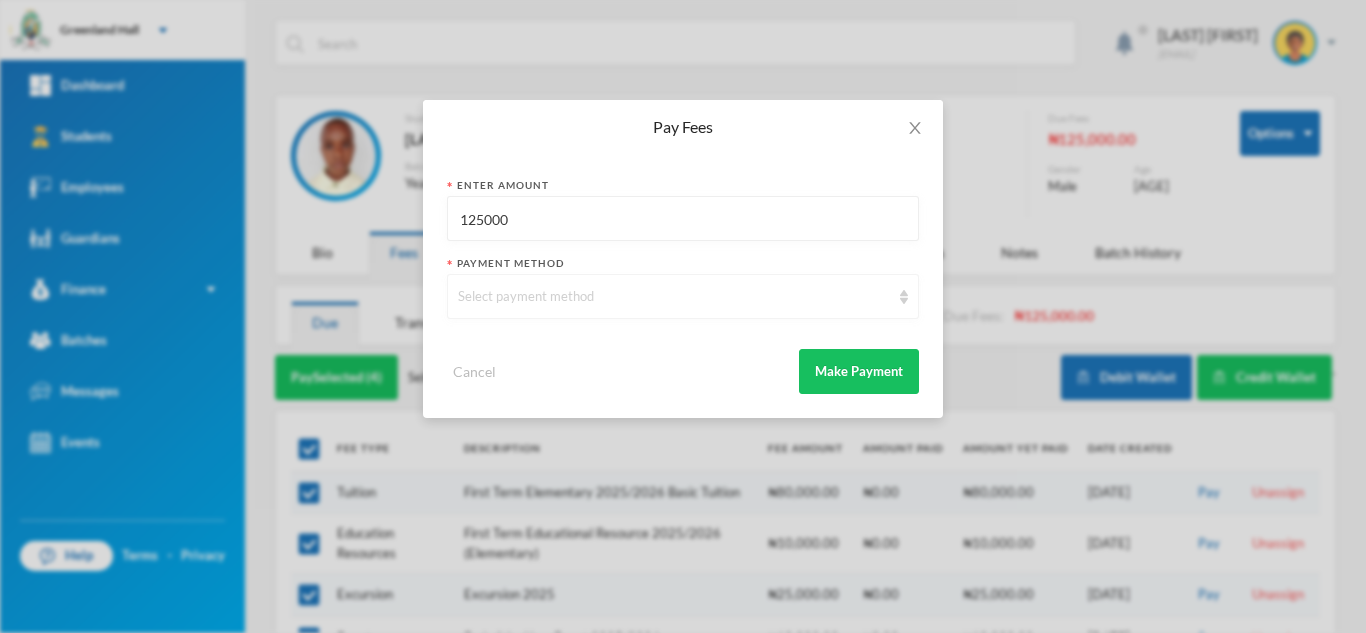 type on "125000" 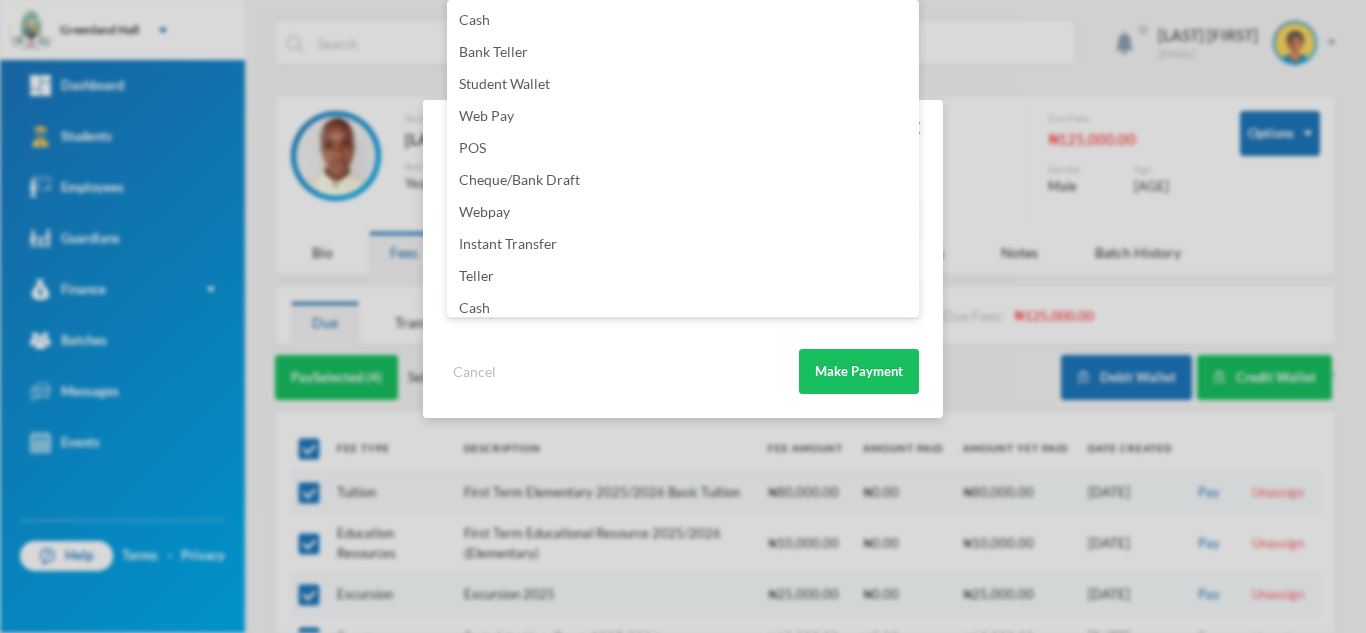 scroll, scrollTop: 235, scrollLeft: 0, axis: vertical 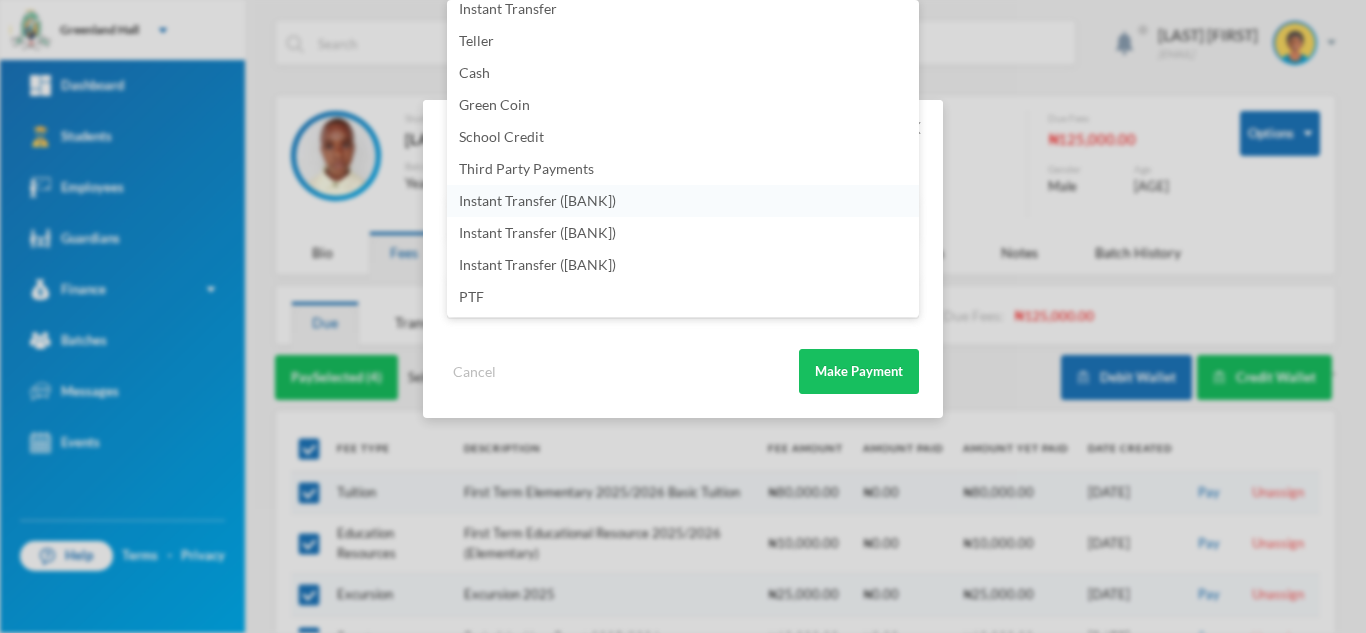click on "Instant Transfer (FBN)" at bounding box center (683, 201) 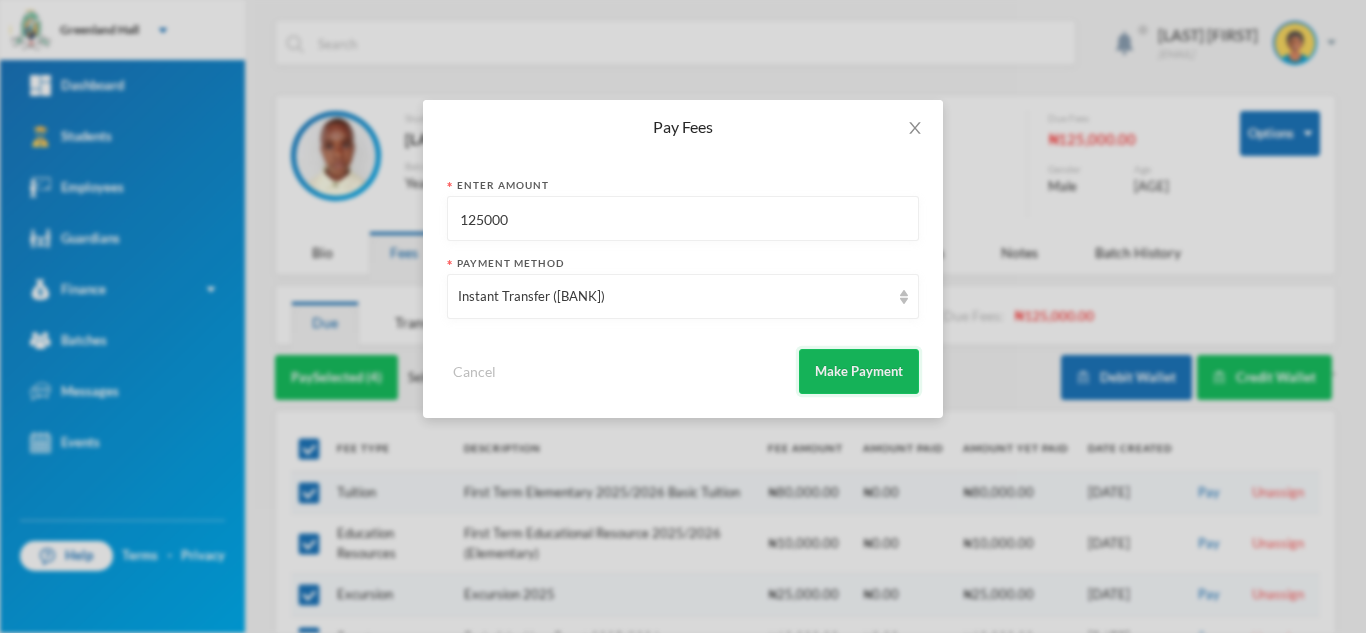 click on "Make Payment" at bounding box center (859, 371) 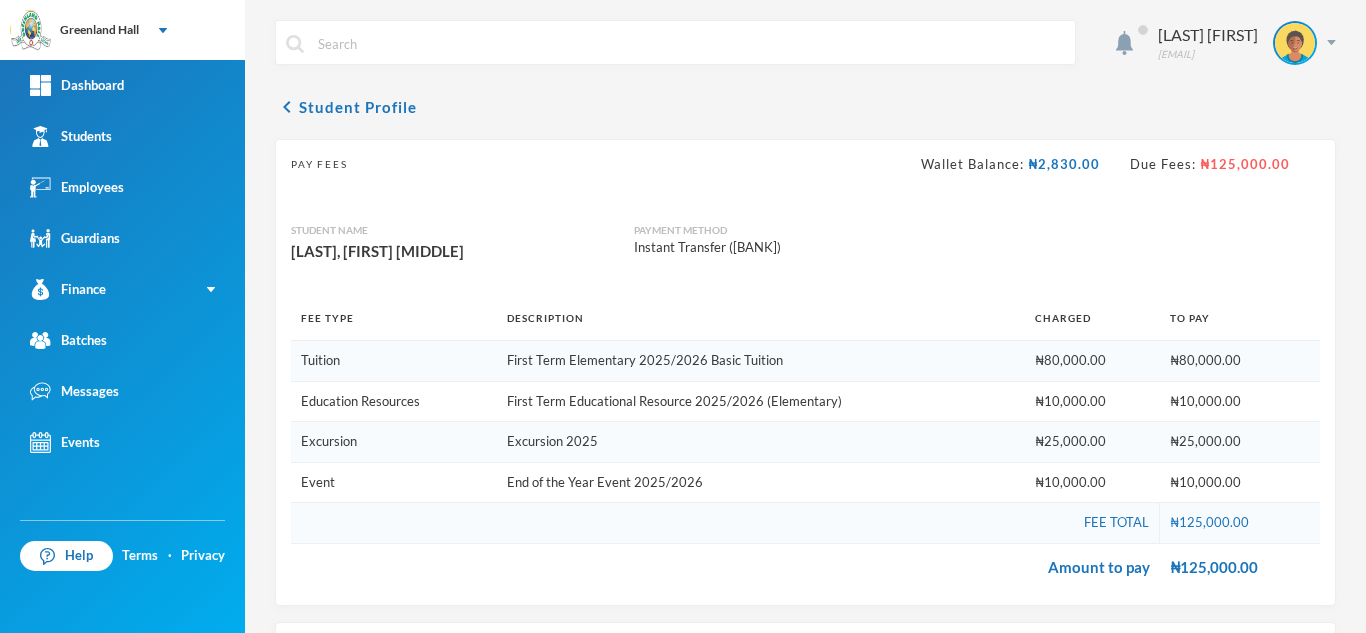 scroll, scrollTop: 290, scrollLeft: 0, axis: vertical 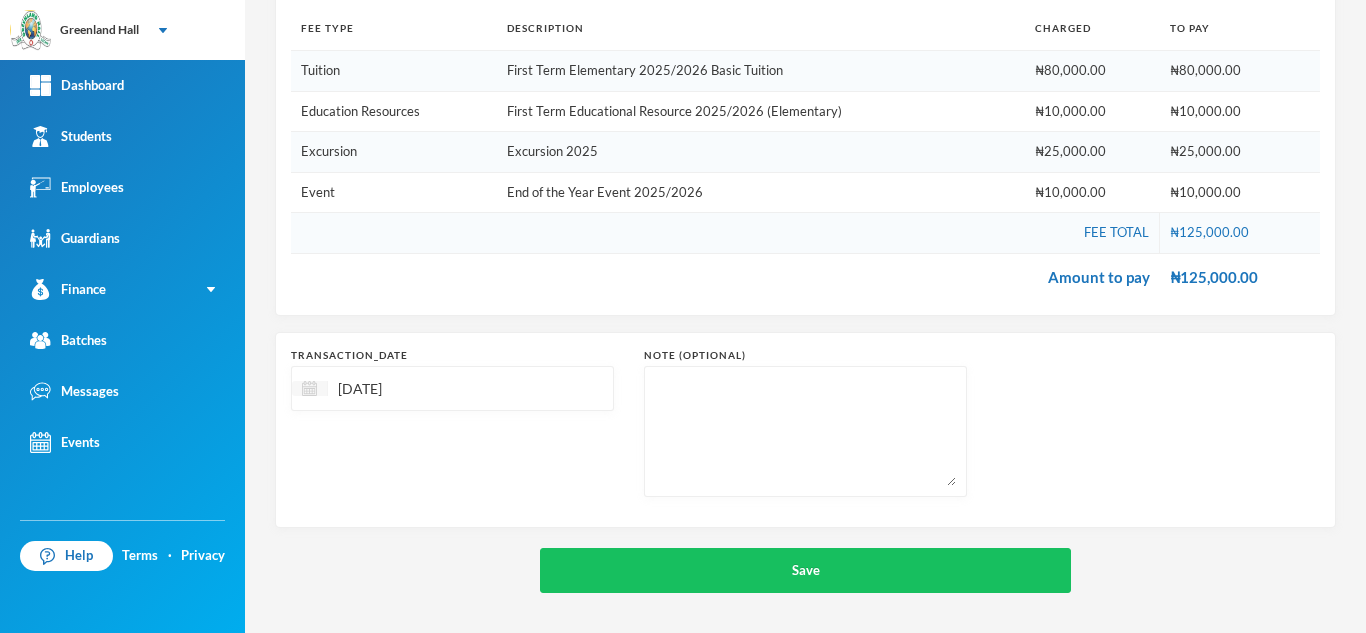 click at bounding box center [309, 388] 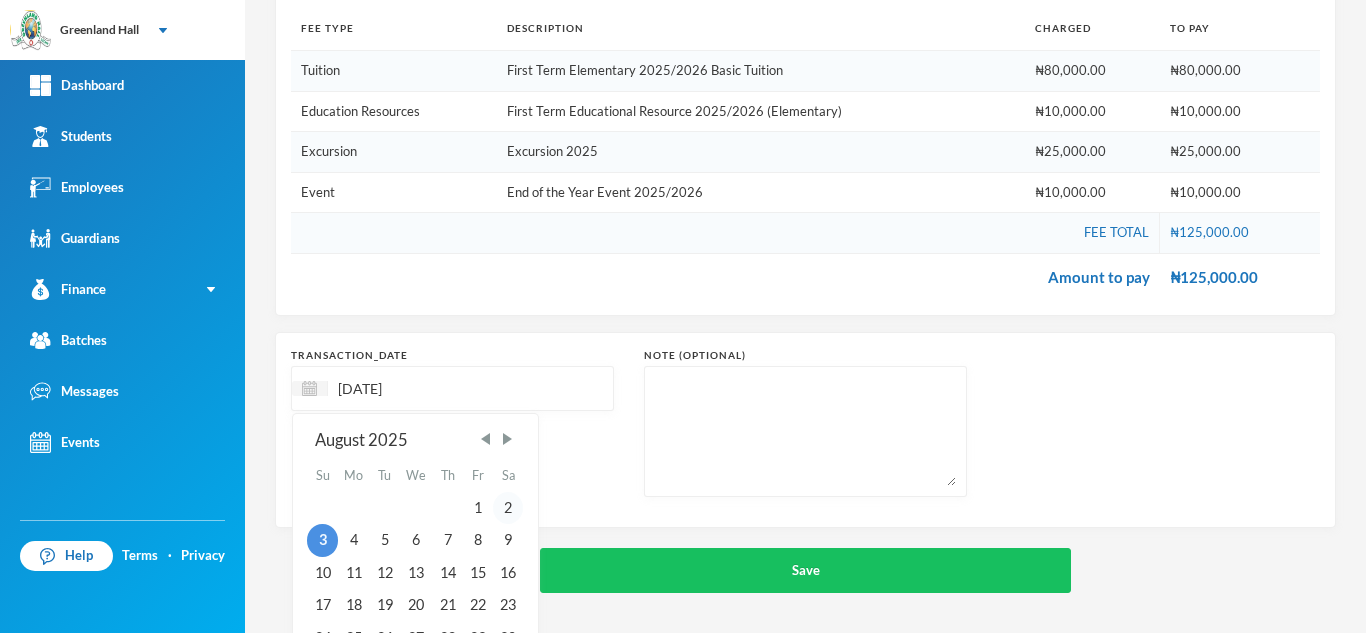 click on "2" at bounding box center [508, 508] 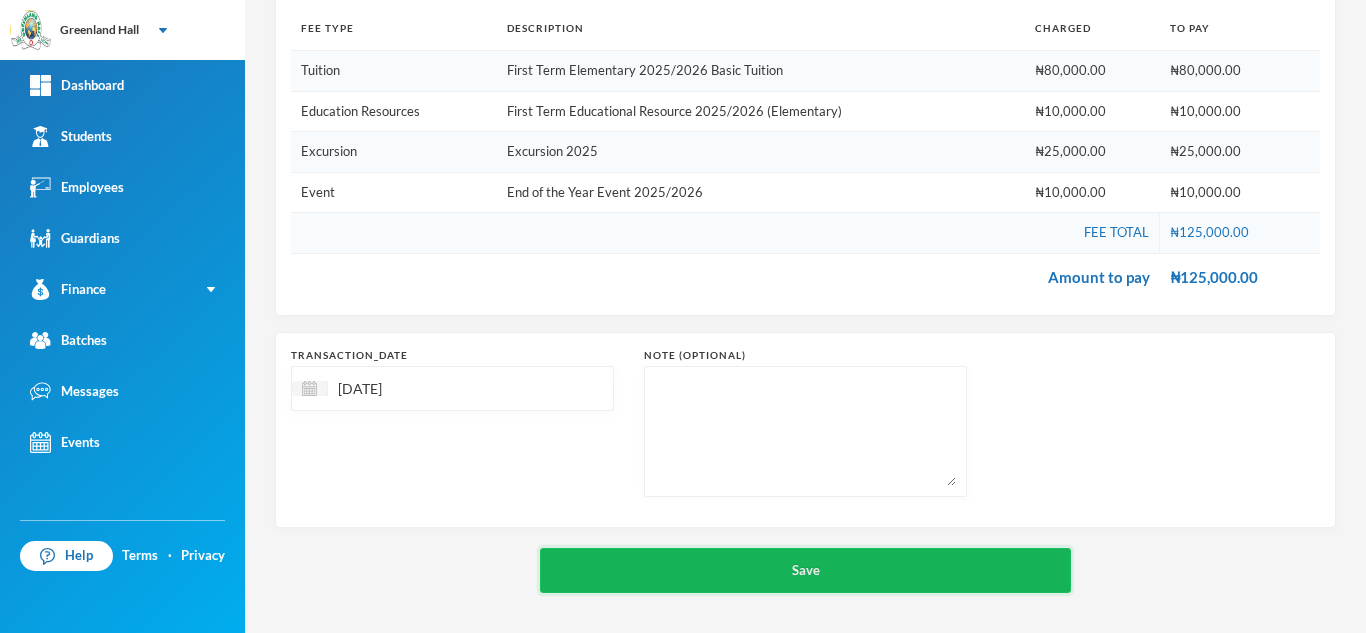 click on "Save" at bounding box center (805, 570) 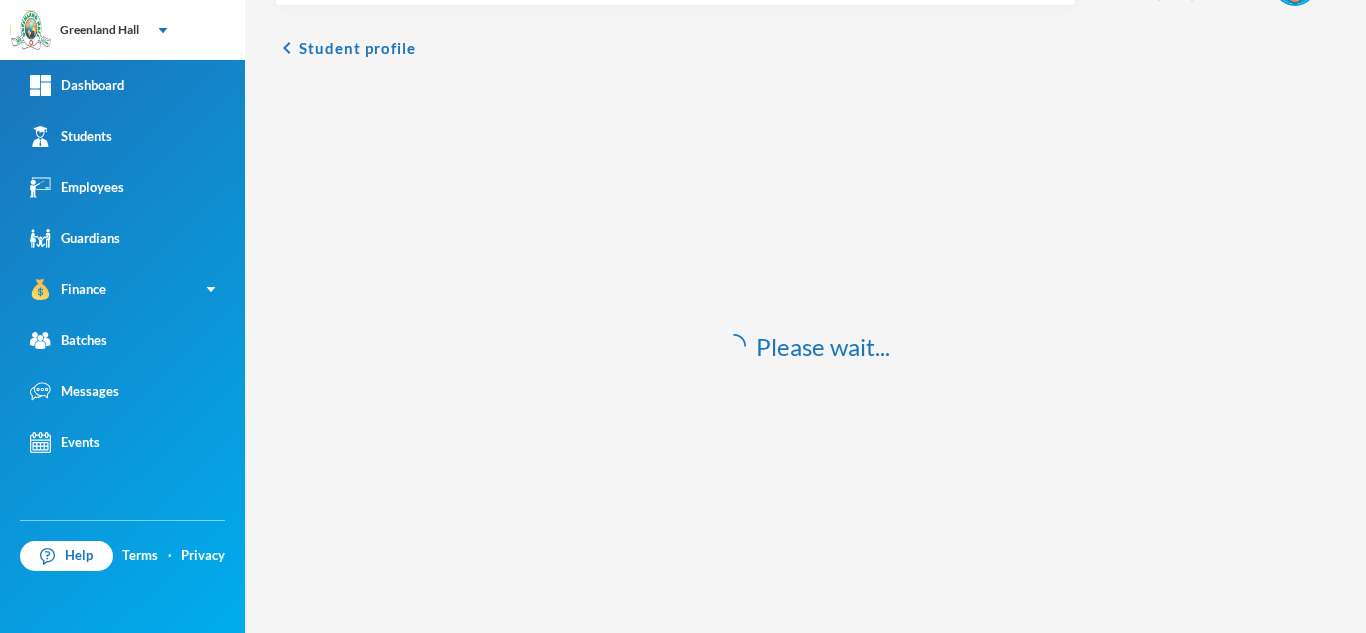 scroll, scrollTop: 59, scrollLeft: 0, axis: vertical 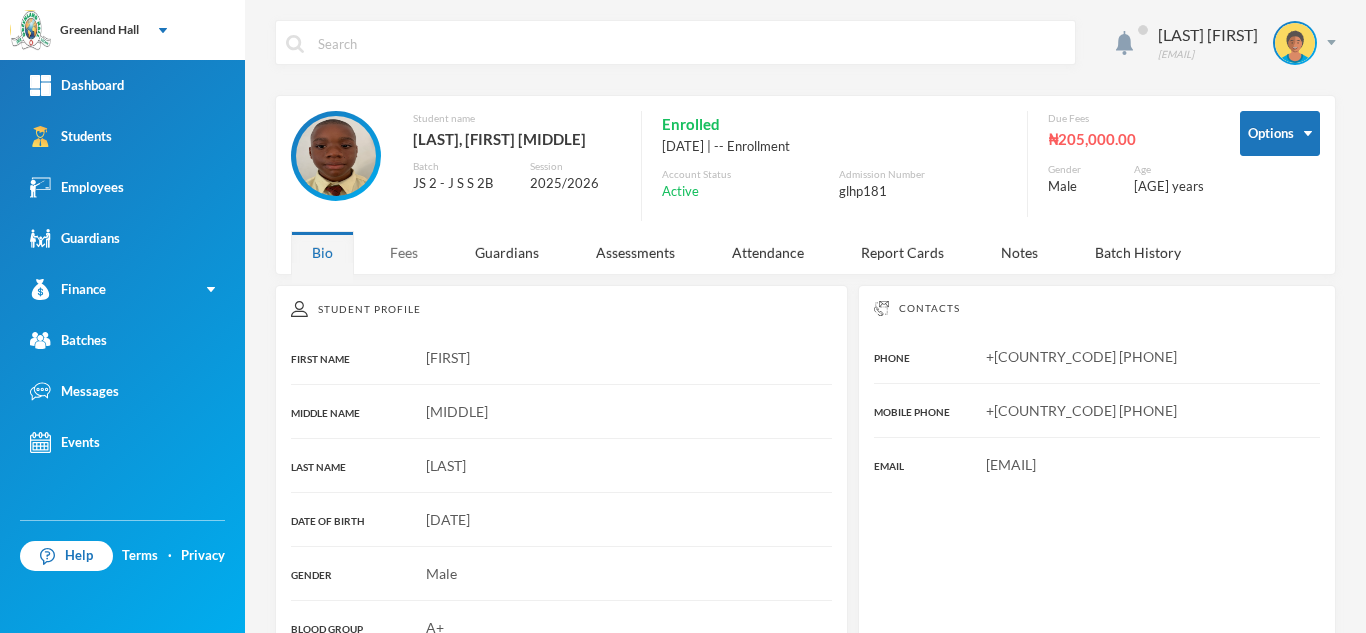 click on "Fees" at bounding box center [404, 252] 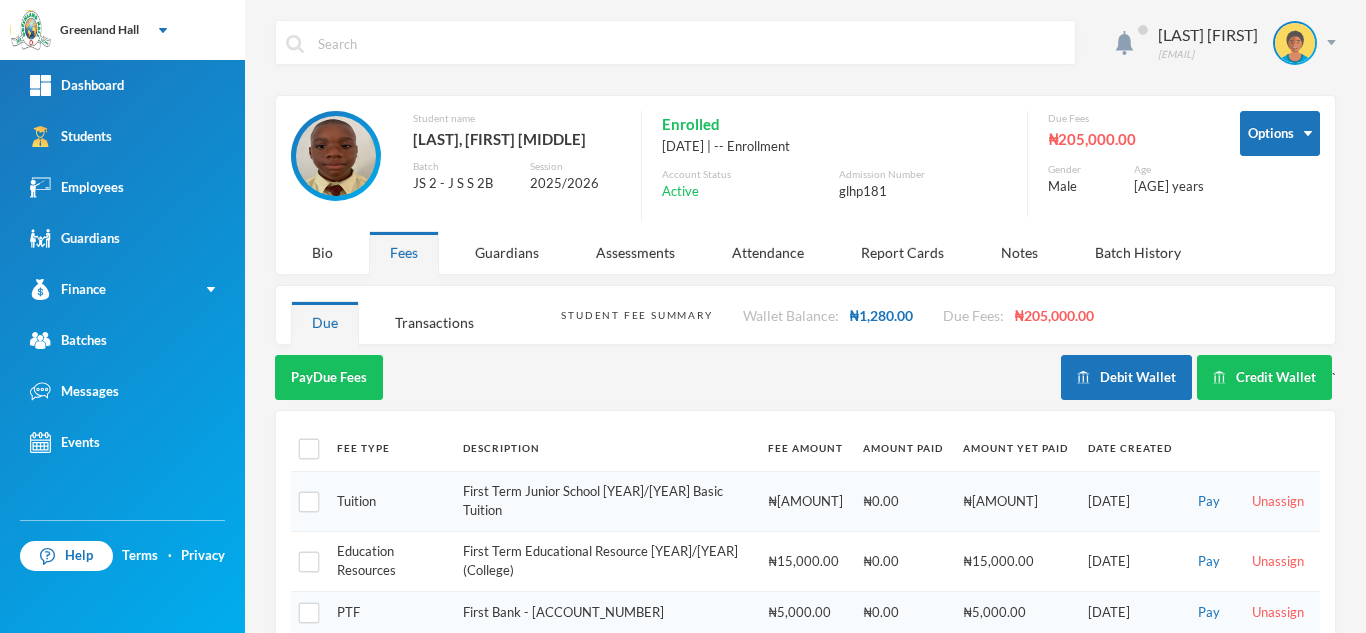 scroll, scrollTop: 121, scrollLeft: 0, axis: vertical 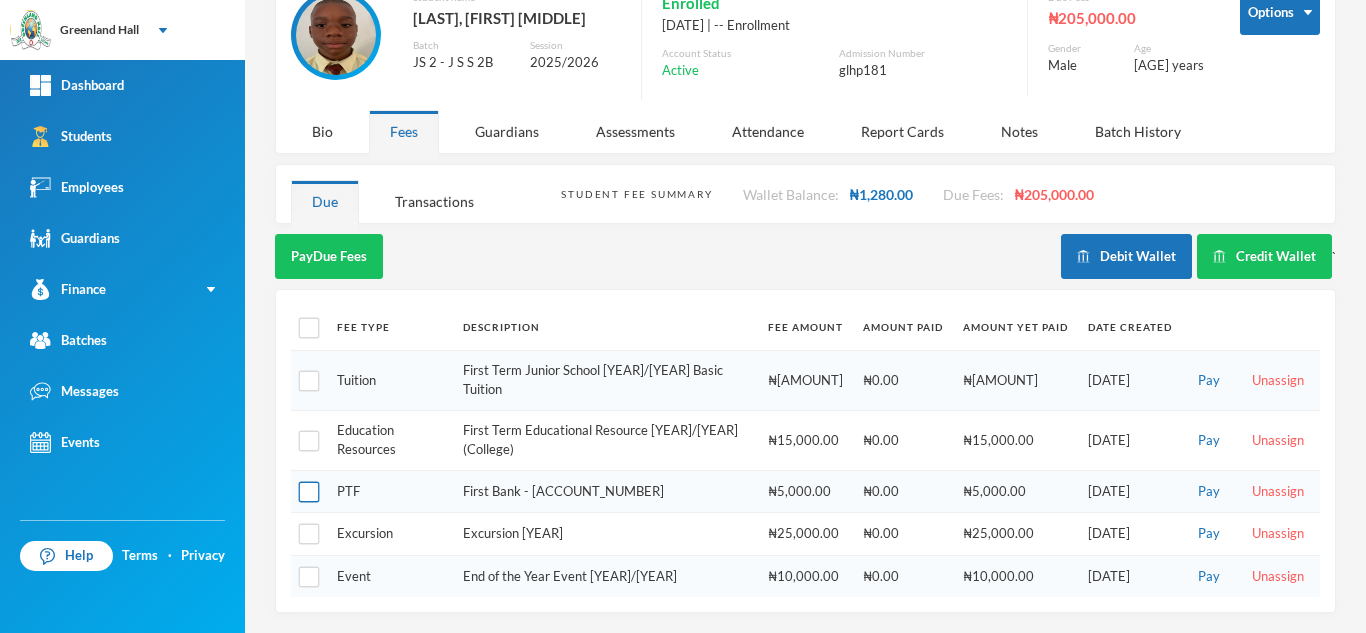 click at bounding box center (309, 492) 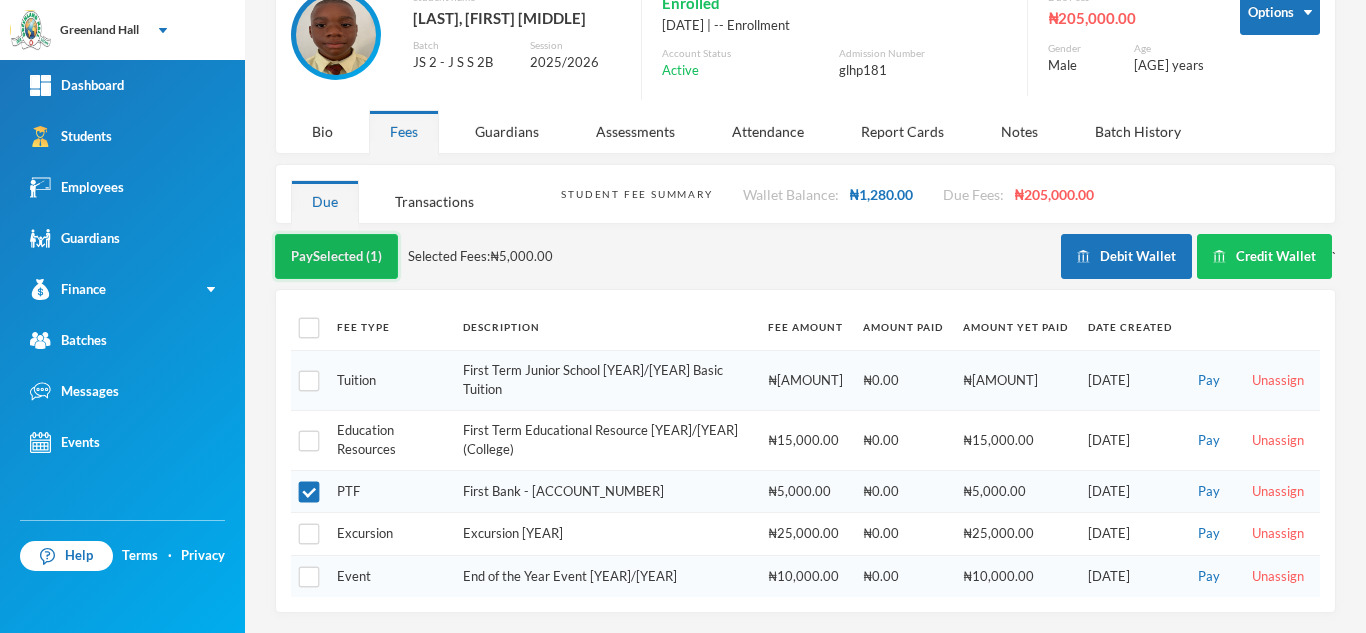 click on "Pay  Selected (1)" at bounding box center [336, 256] 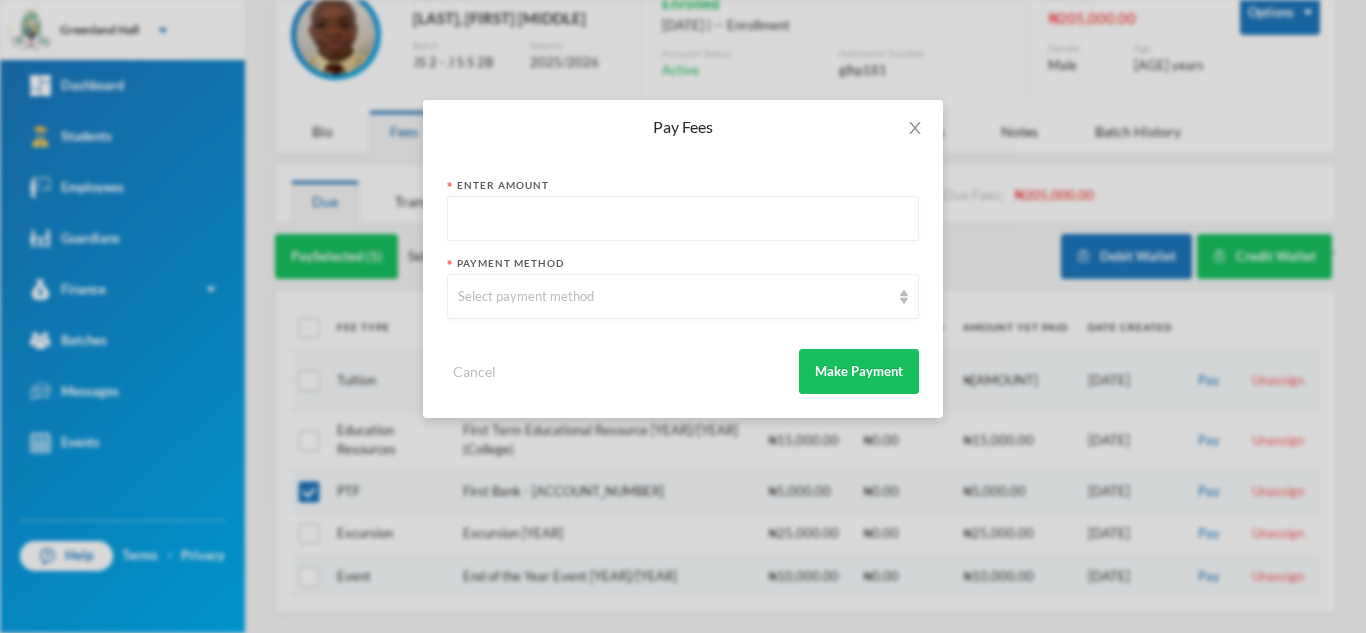 click at bounding box center (683, 219) 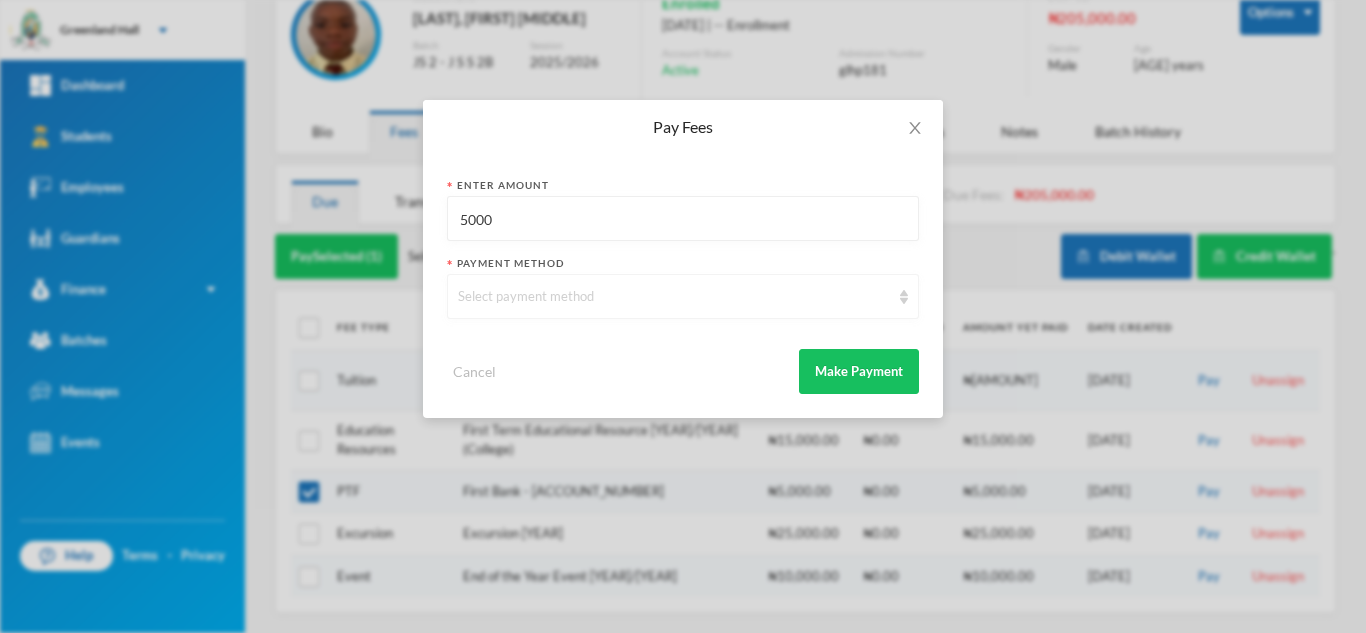 type on "5000" 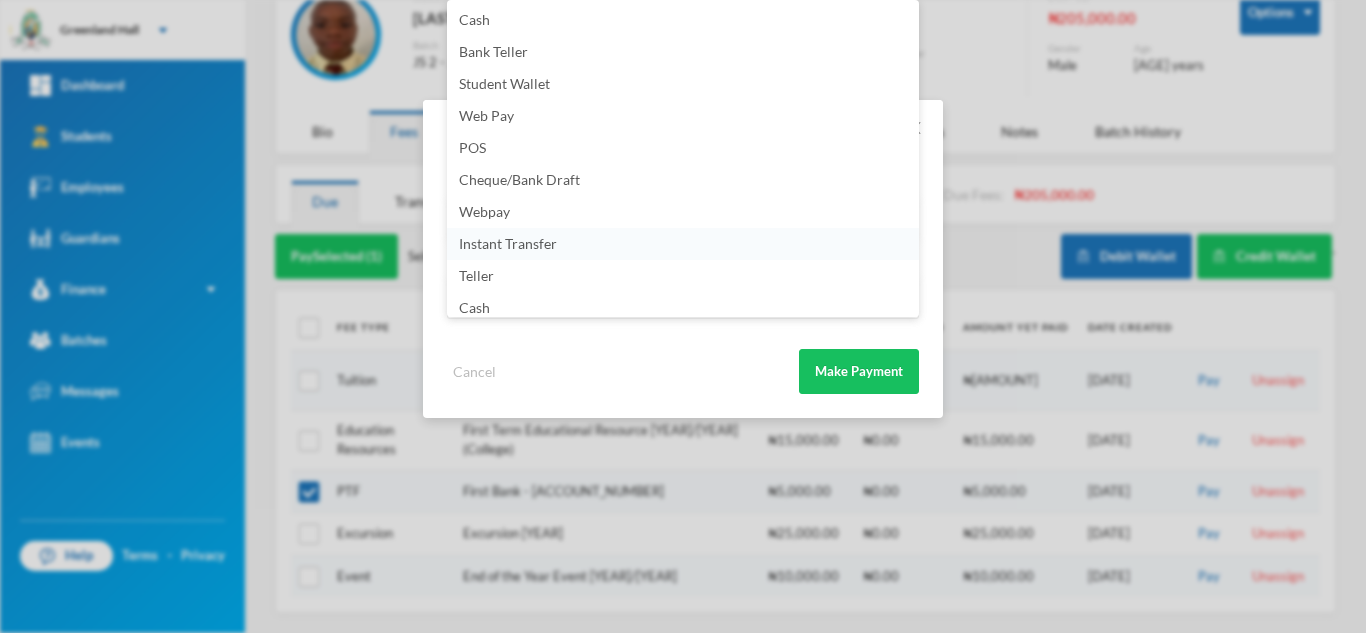 click on "[PAYMENT_METHOD]" at bounding box center [508, 243] 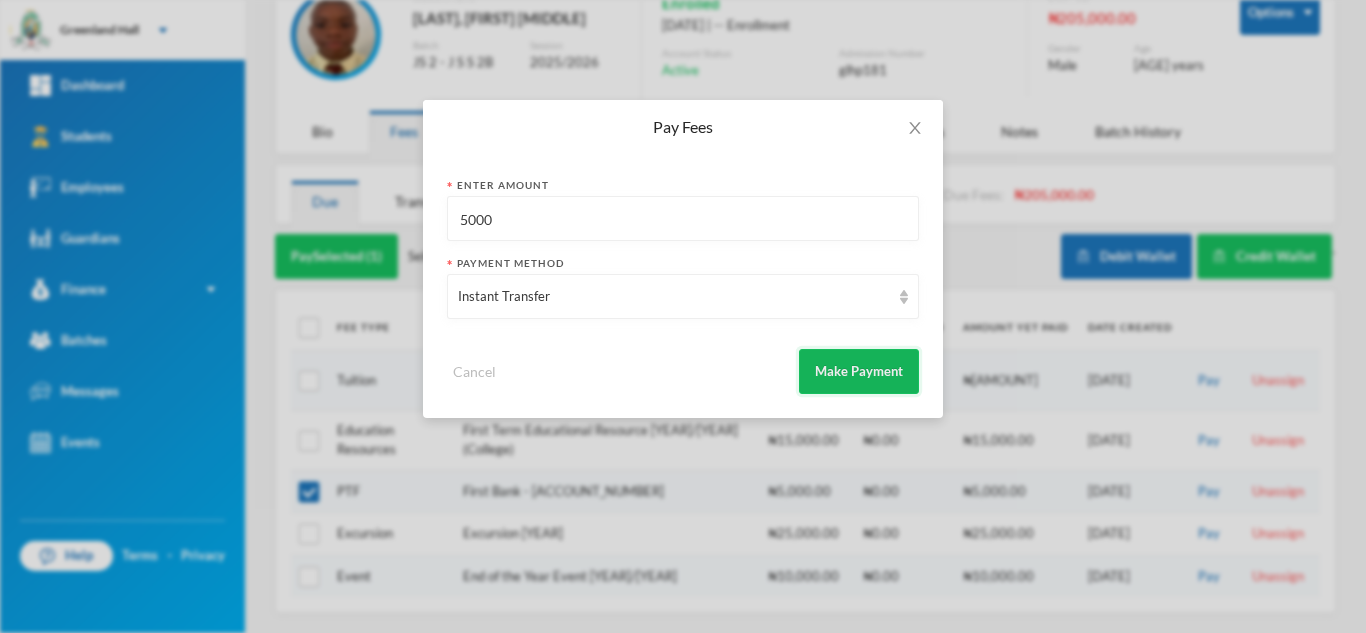 click on "Make Payment" at bounding box center (859, 371) 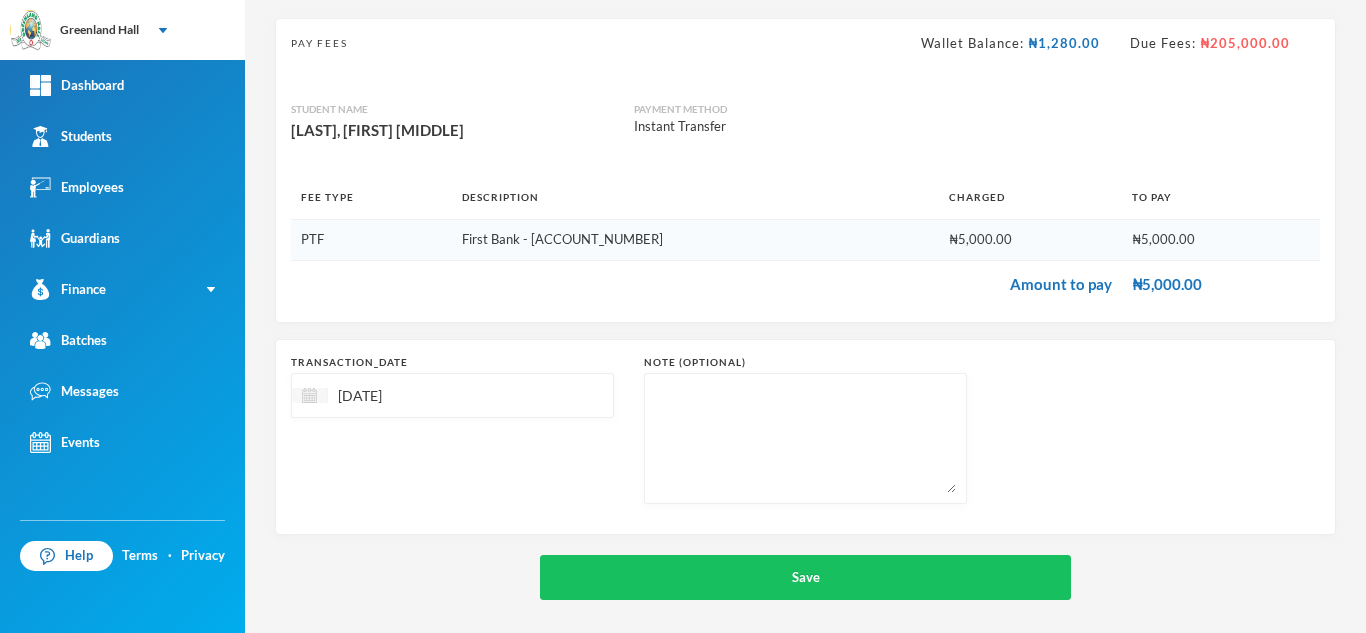 click at bounding box center (309, 395) 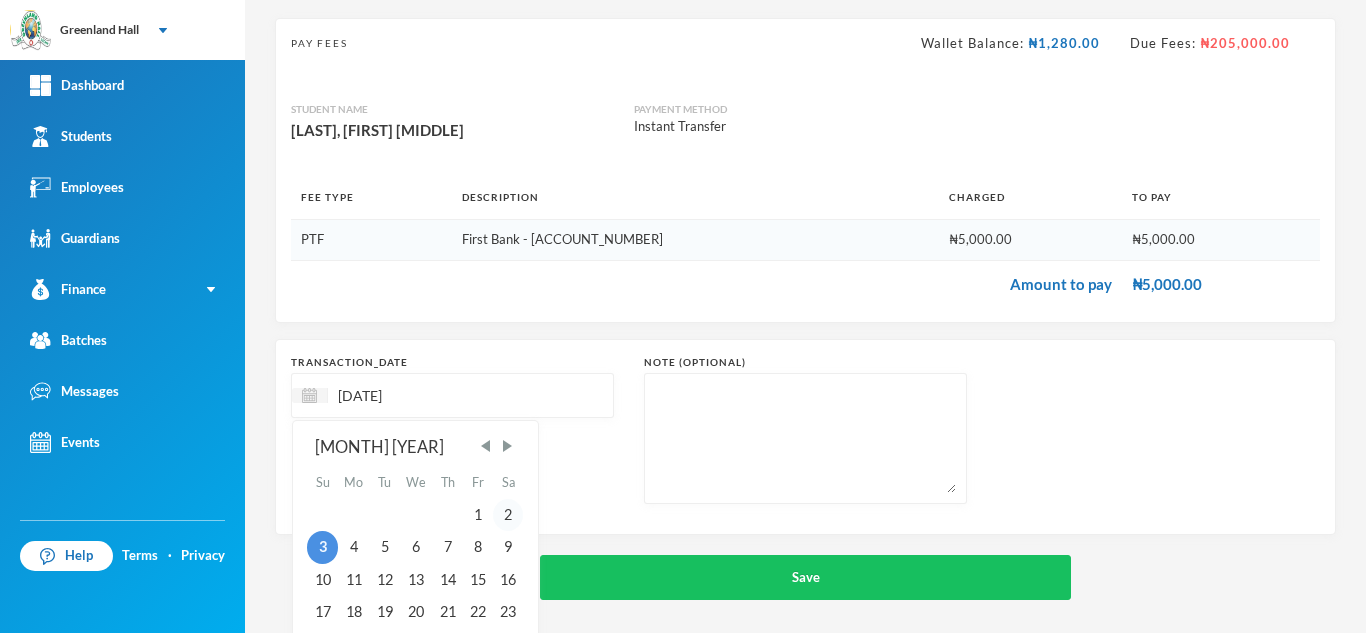 click on "2" at bounding box center (508, 515) 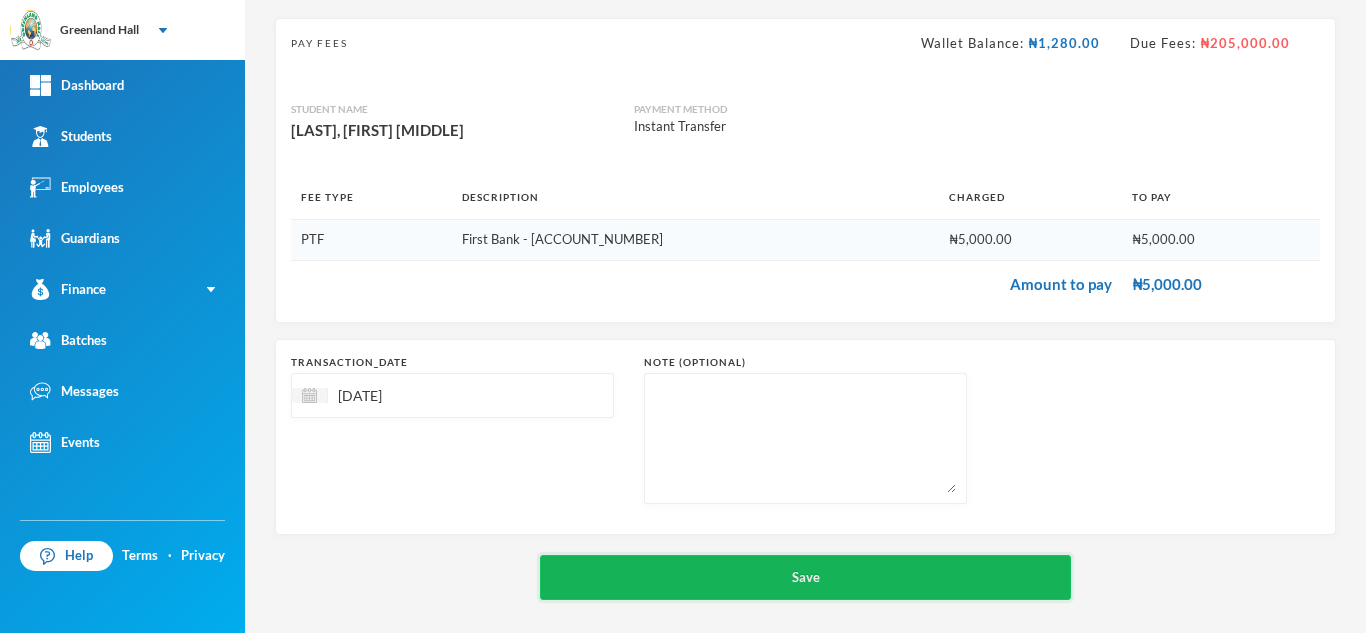 click on "Save" at bounding box center (805, 577) 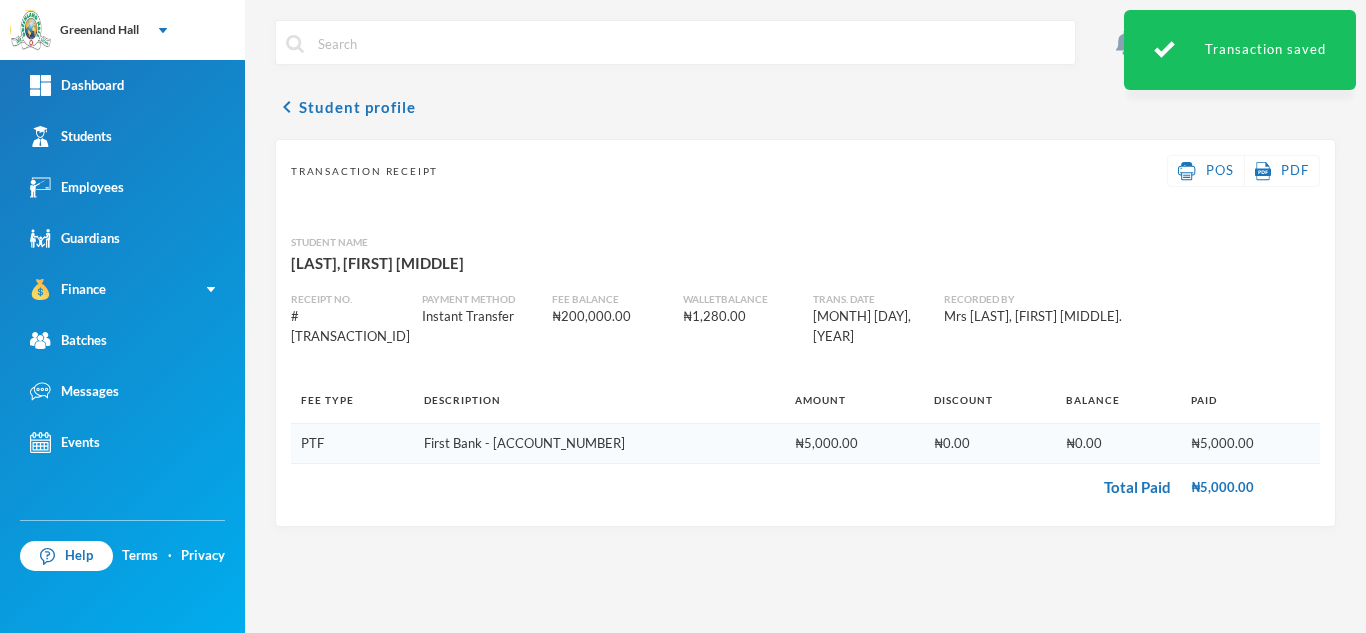 scroll, scrollTop: 0, scrollLeft: 0, axis: both 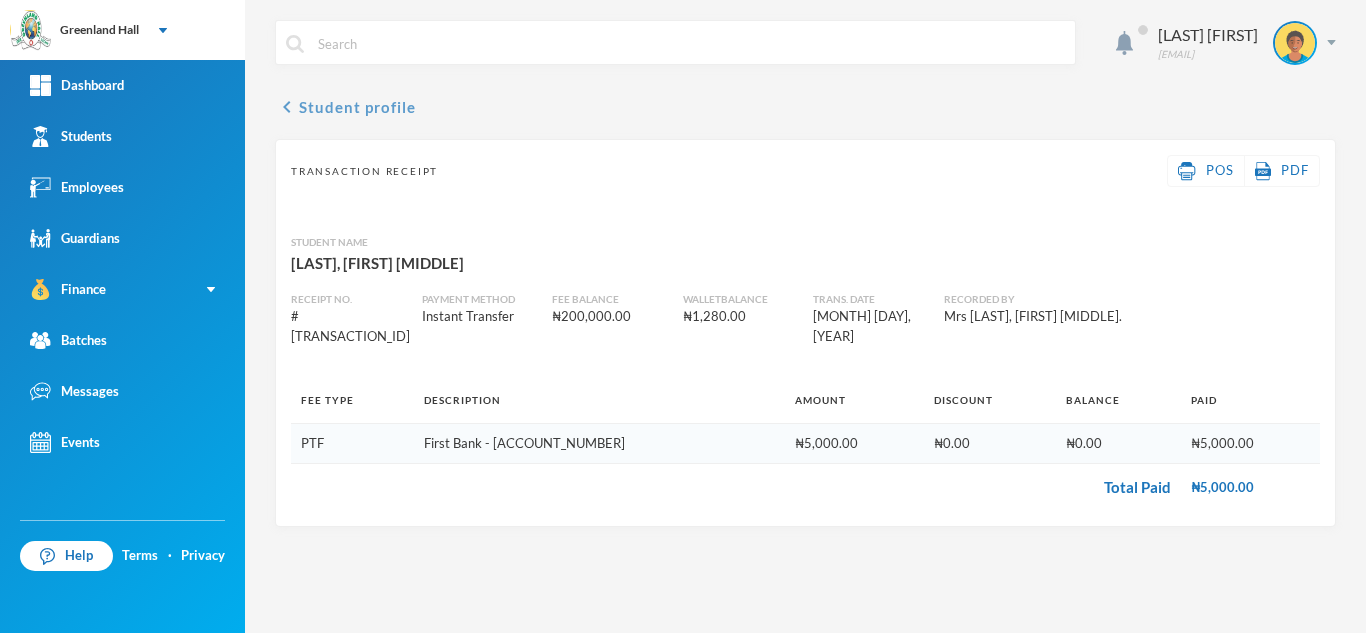 click on "chevron_left Student profile" at bounding box center (345, 107) 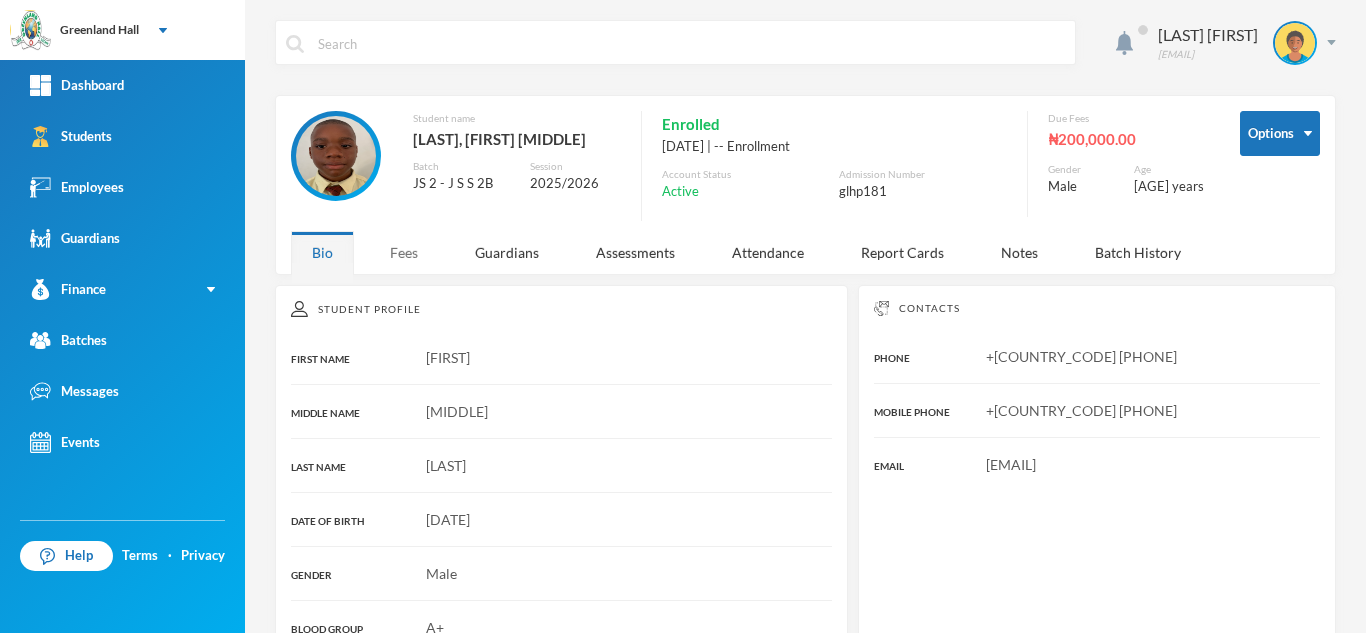 click on "Fees" at bounding box center [404, 252] 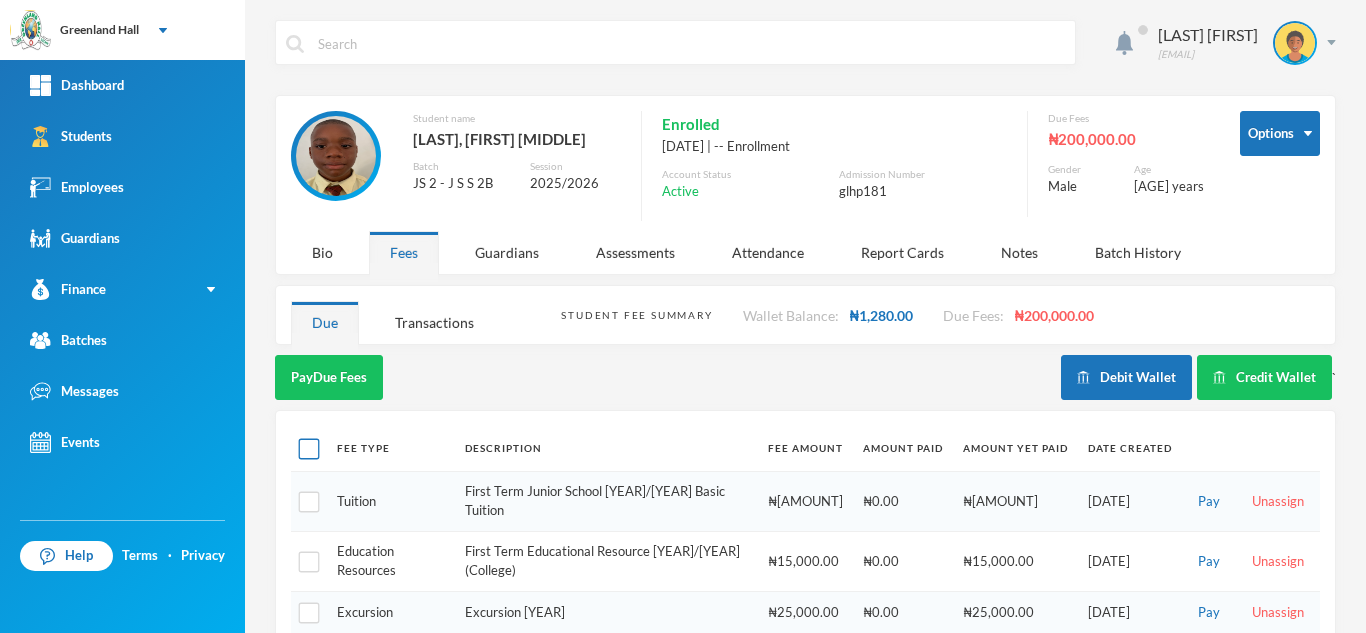 click at bounding box center (309, 449) 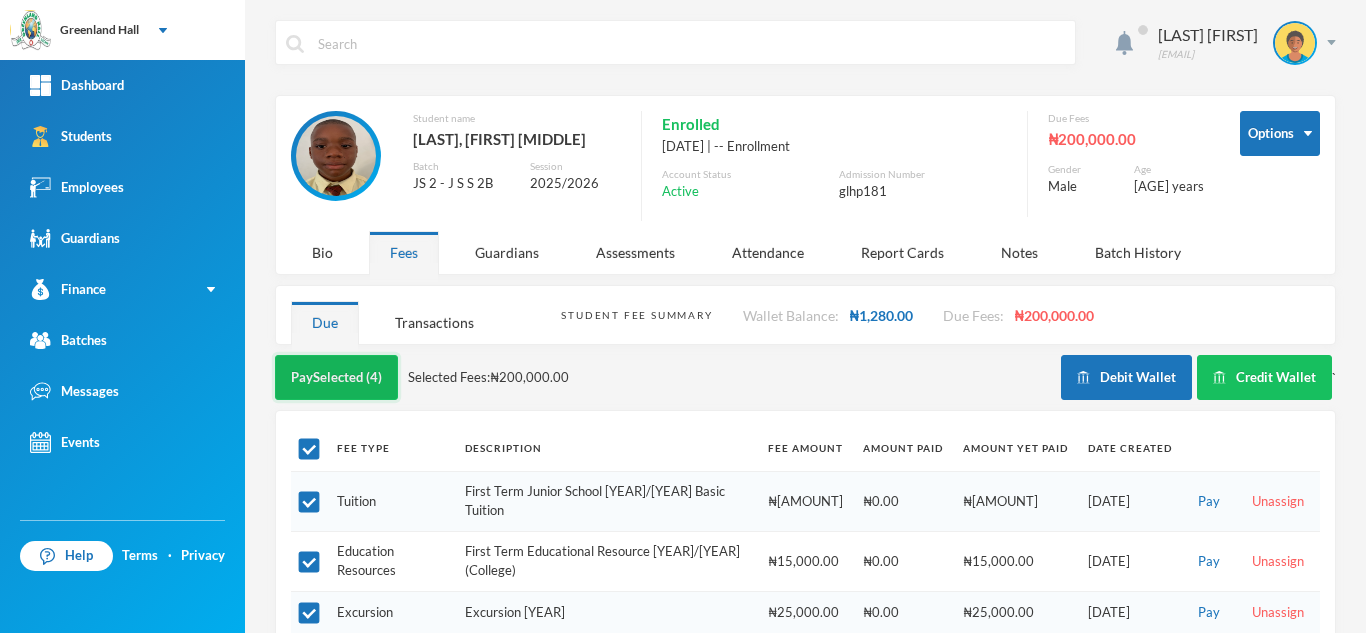 click on "Pay  Selected (4)" at bounding box center (336, 377) 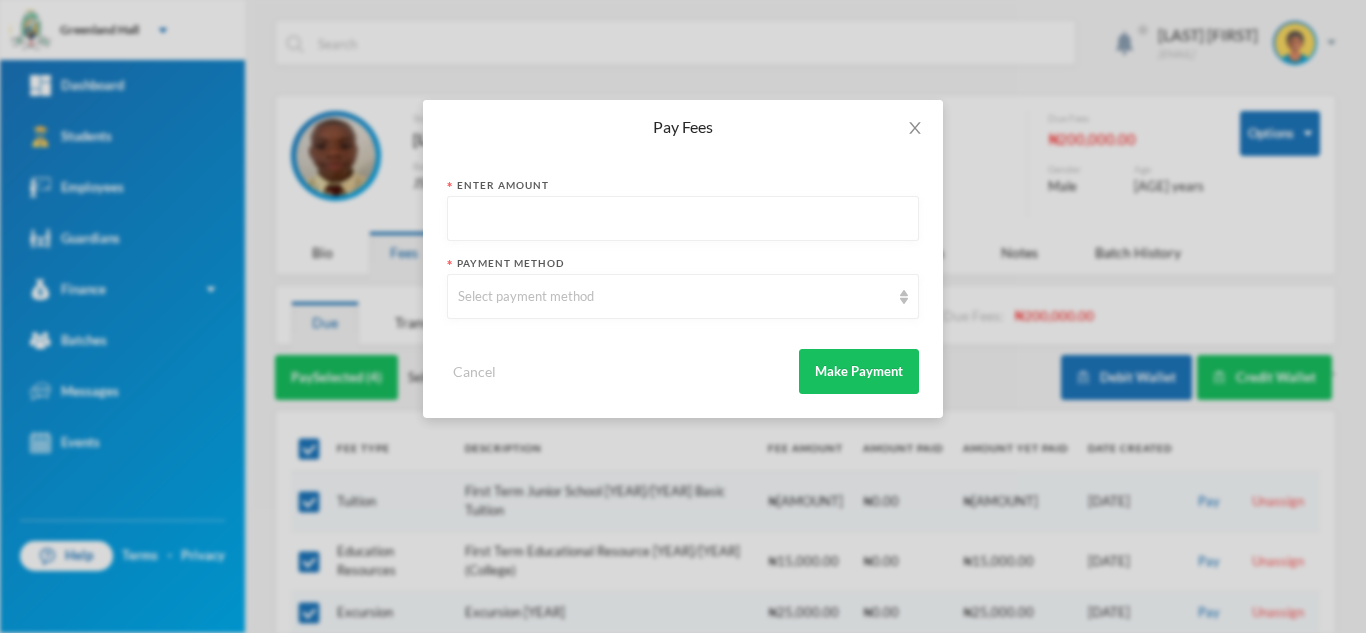 click on "Enter Amount Payment Method Select payment method Cancel Make Payment" at bounding box center [683, 286] 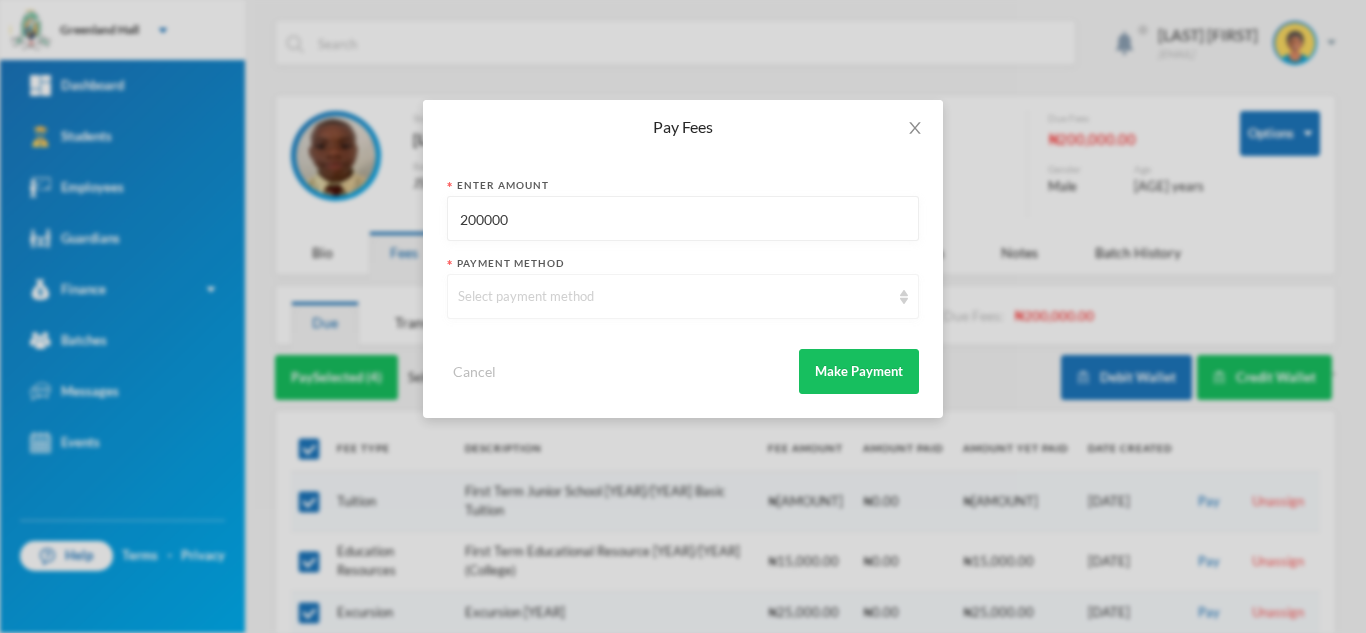 type on "200000" 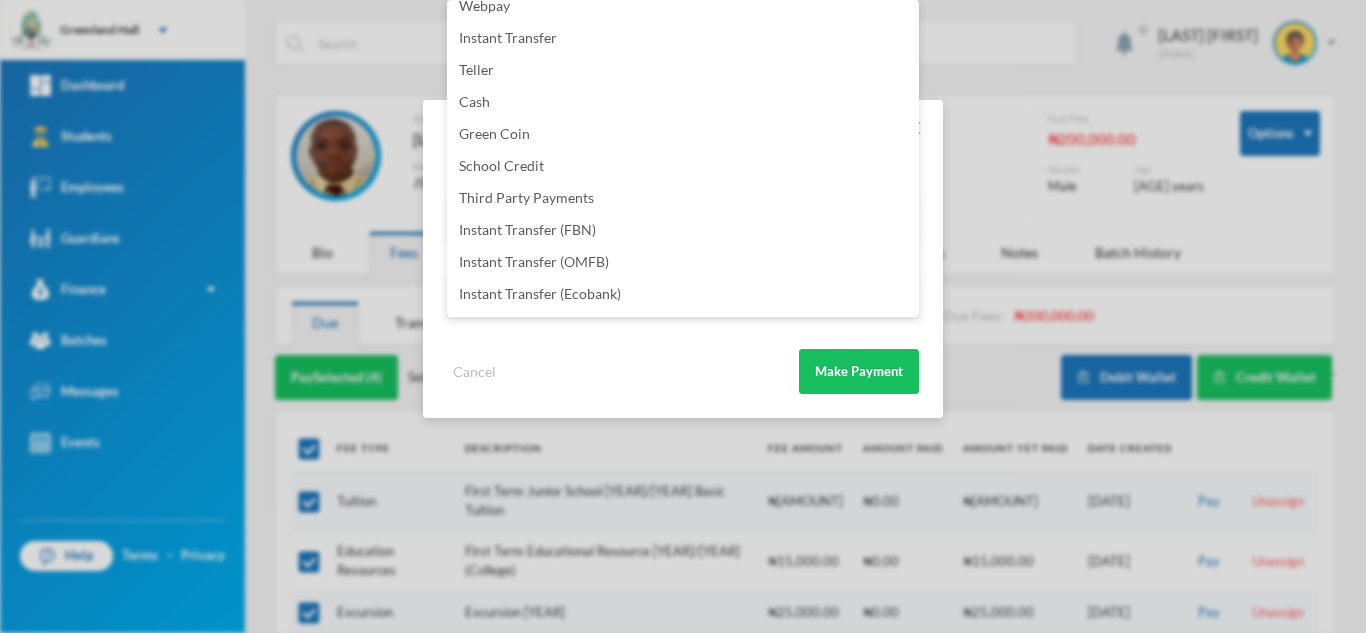 scroll, scrollTop: 235, scrollLeft: 0, axis: vertical 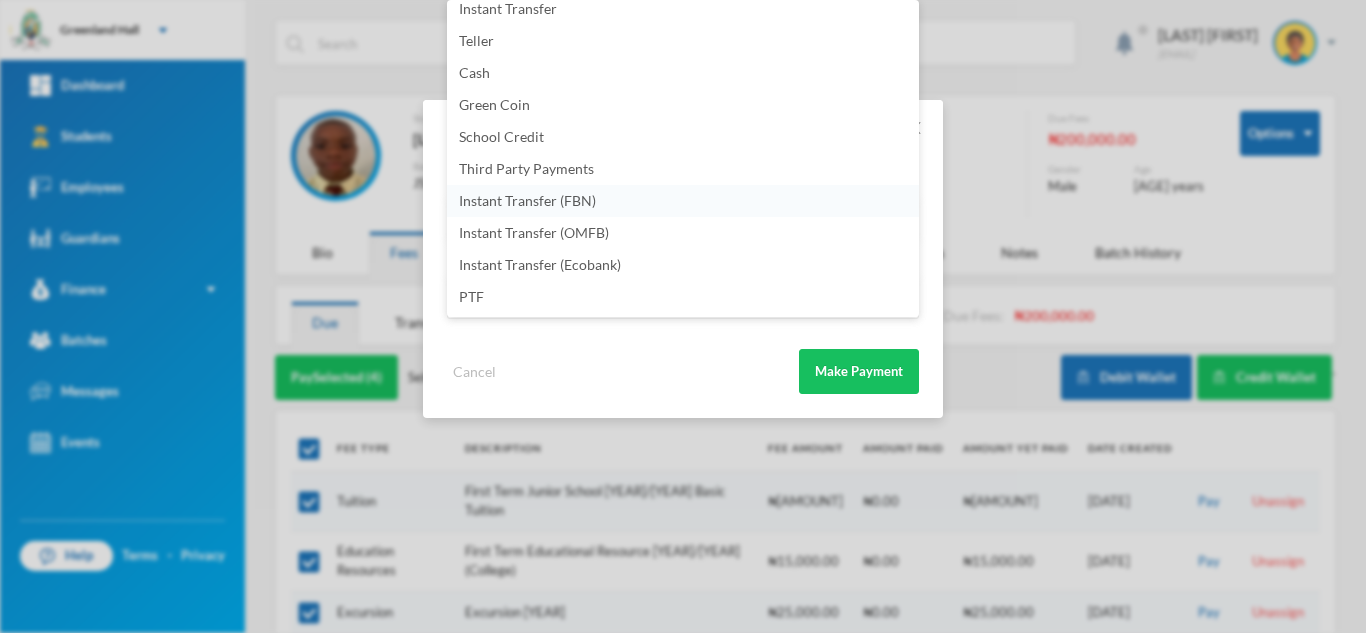 click on "Instant Transfer (FBN)" at bounding box center (683, 201) 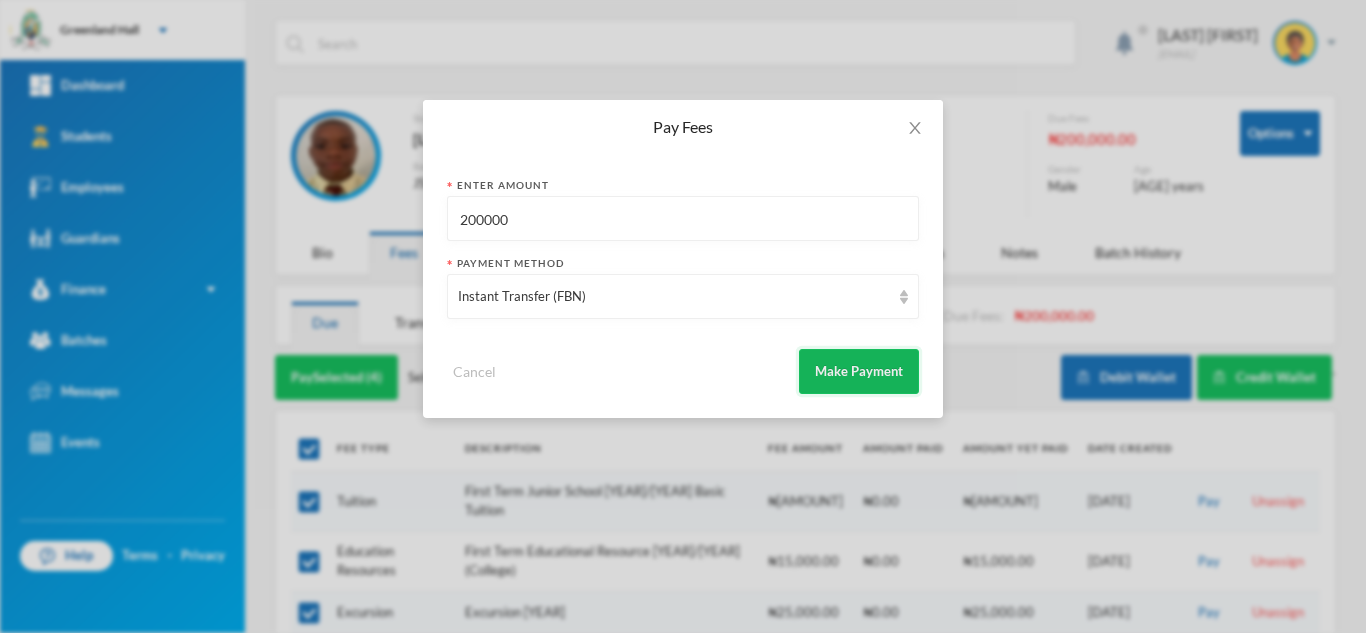 click on "Make Payment" at bounding box center (859, 371) 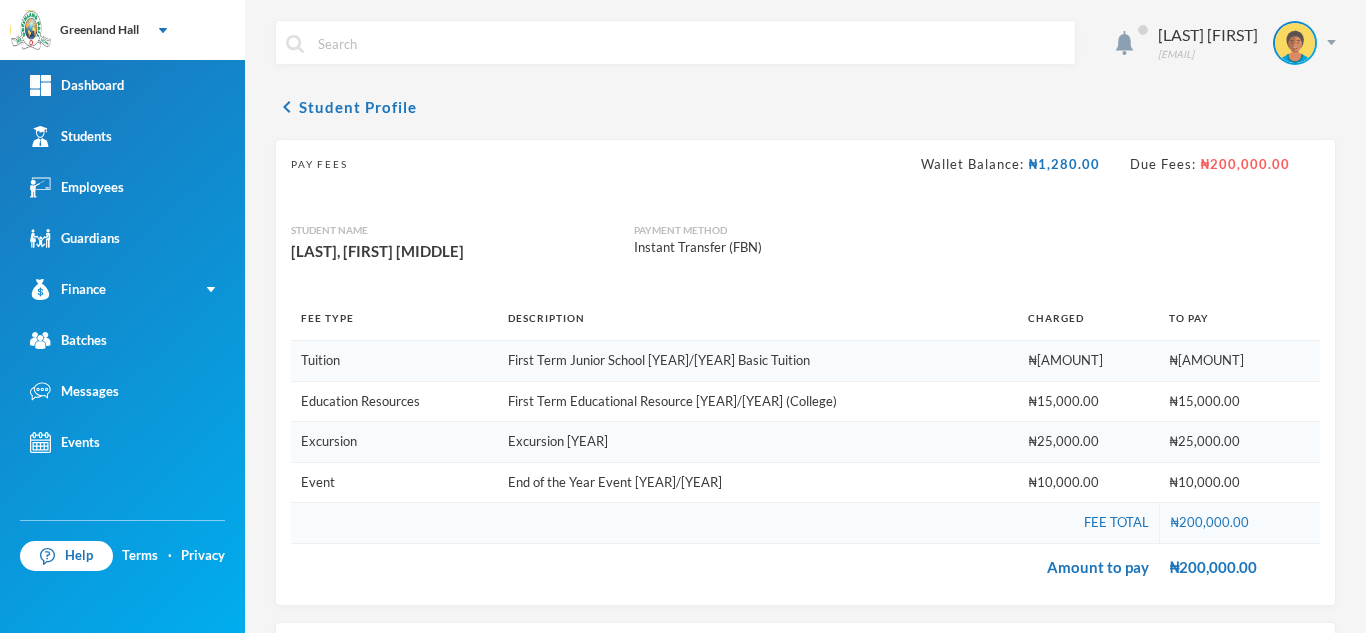 scroll, scrollTop: 290, scrollLeft: 0, axis: vertical 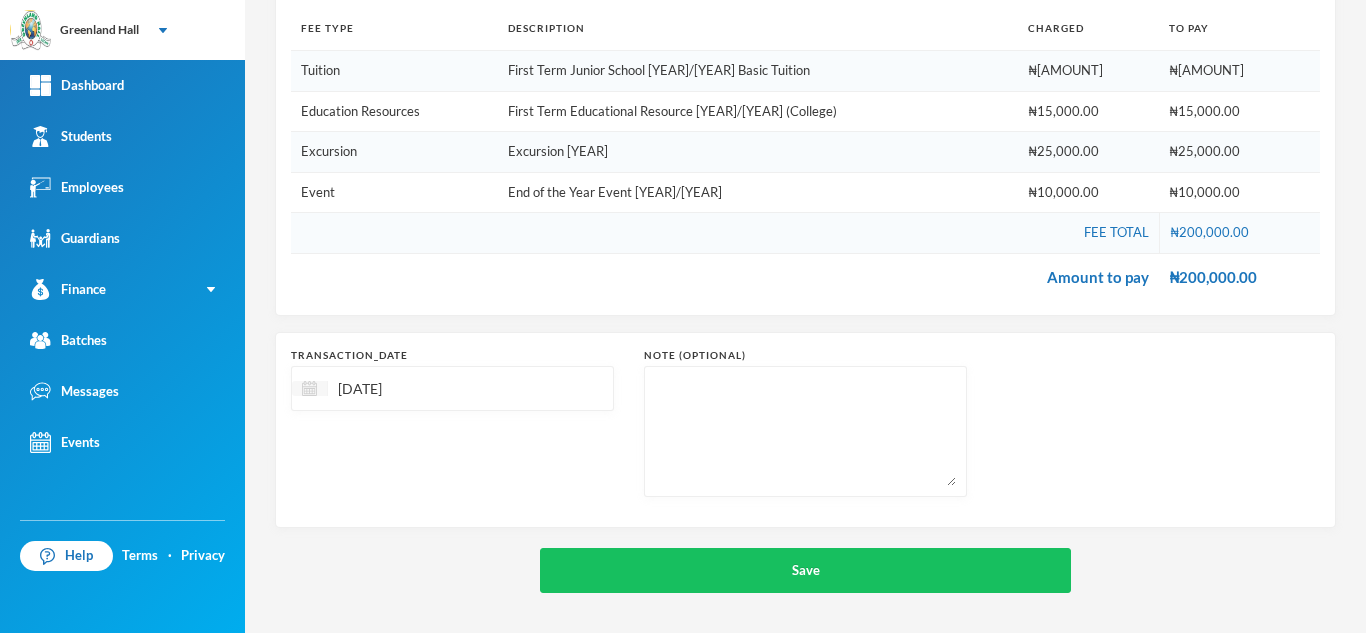 click at bounding box center [309, 388] 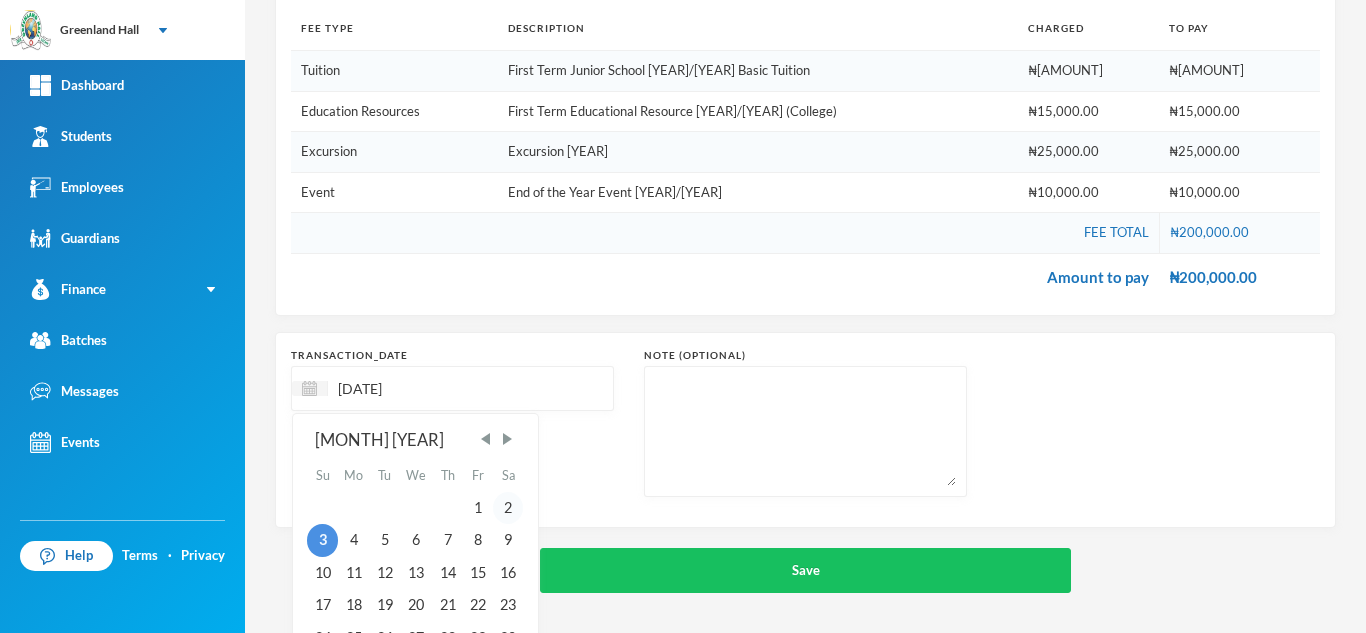 click on "2" at bounding box center (508, 508) 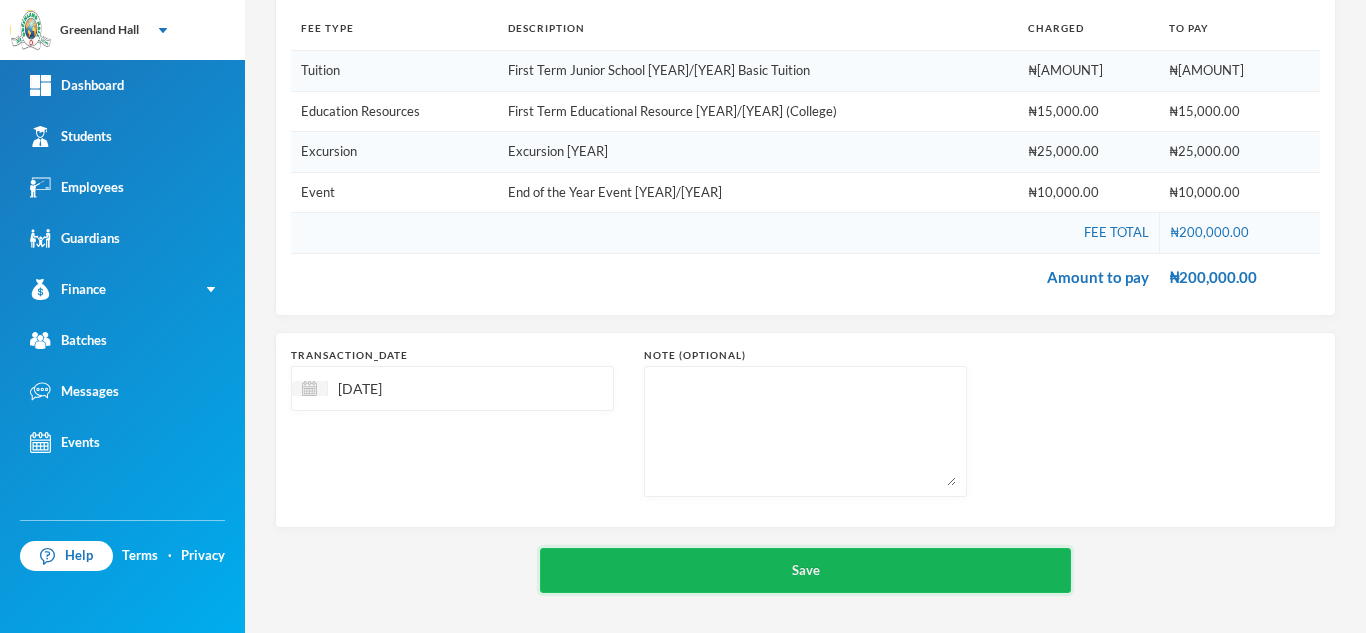 click on "Save" at bounding box center [805, 570] 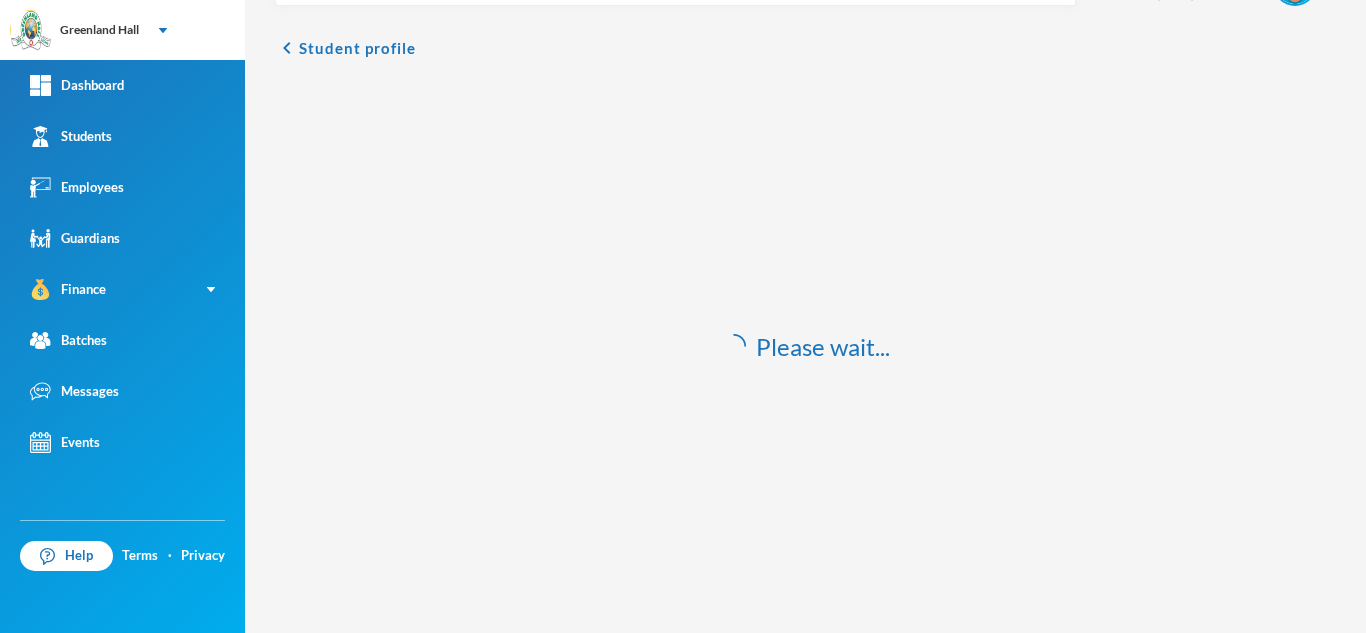 scroll, scrollTop: 59, scrollLeft: 0, axis: vertical 